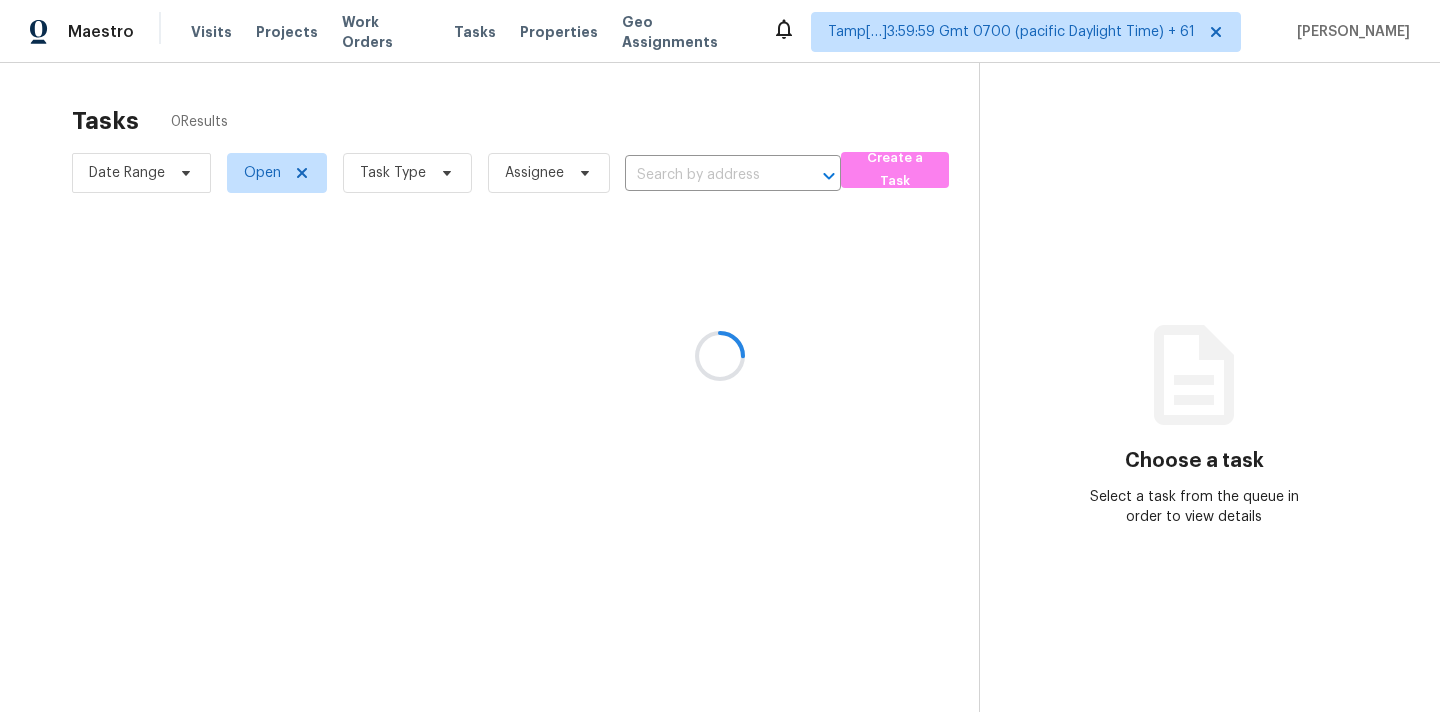 scroll, scrollTop: 0, scrollLeft: 0, axis: both 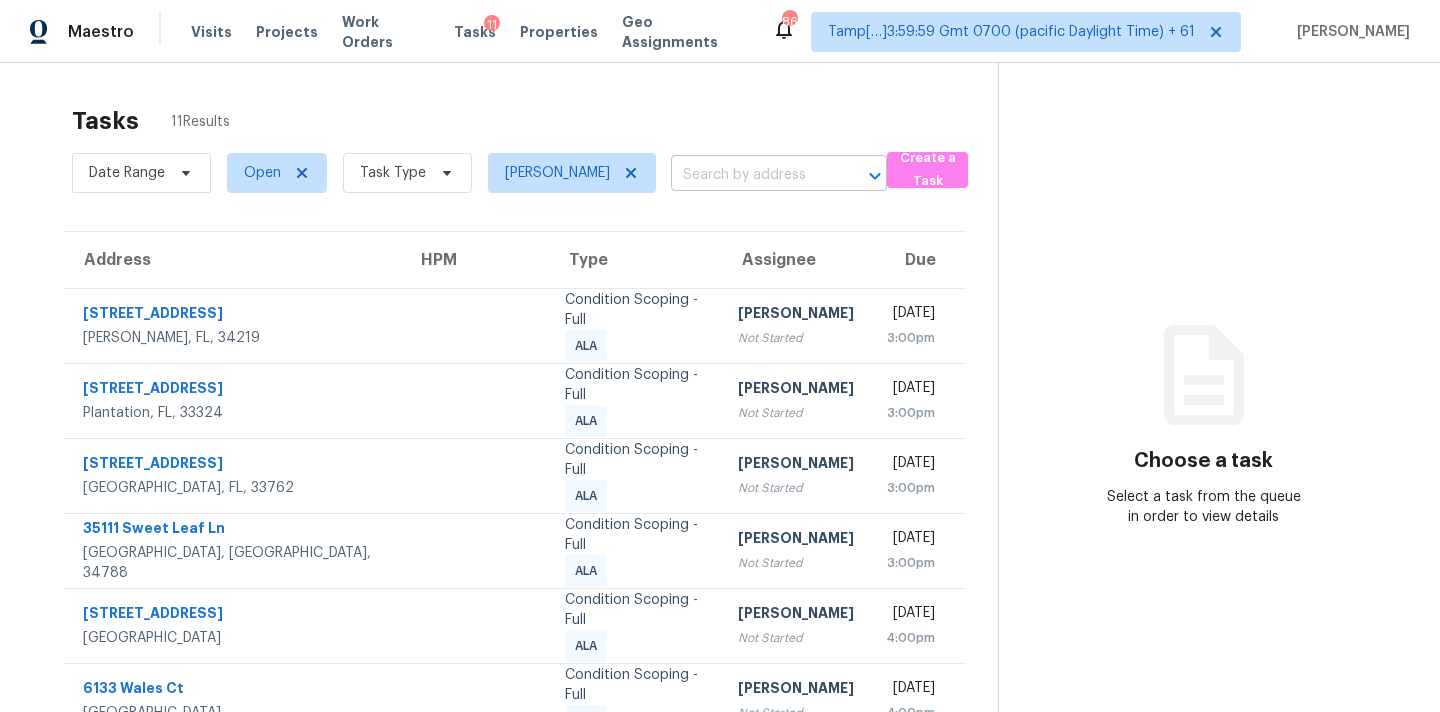 click at bounding box center [751, 175] 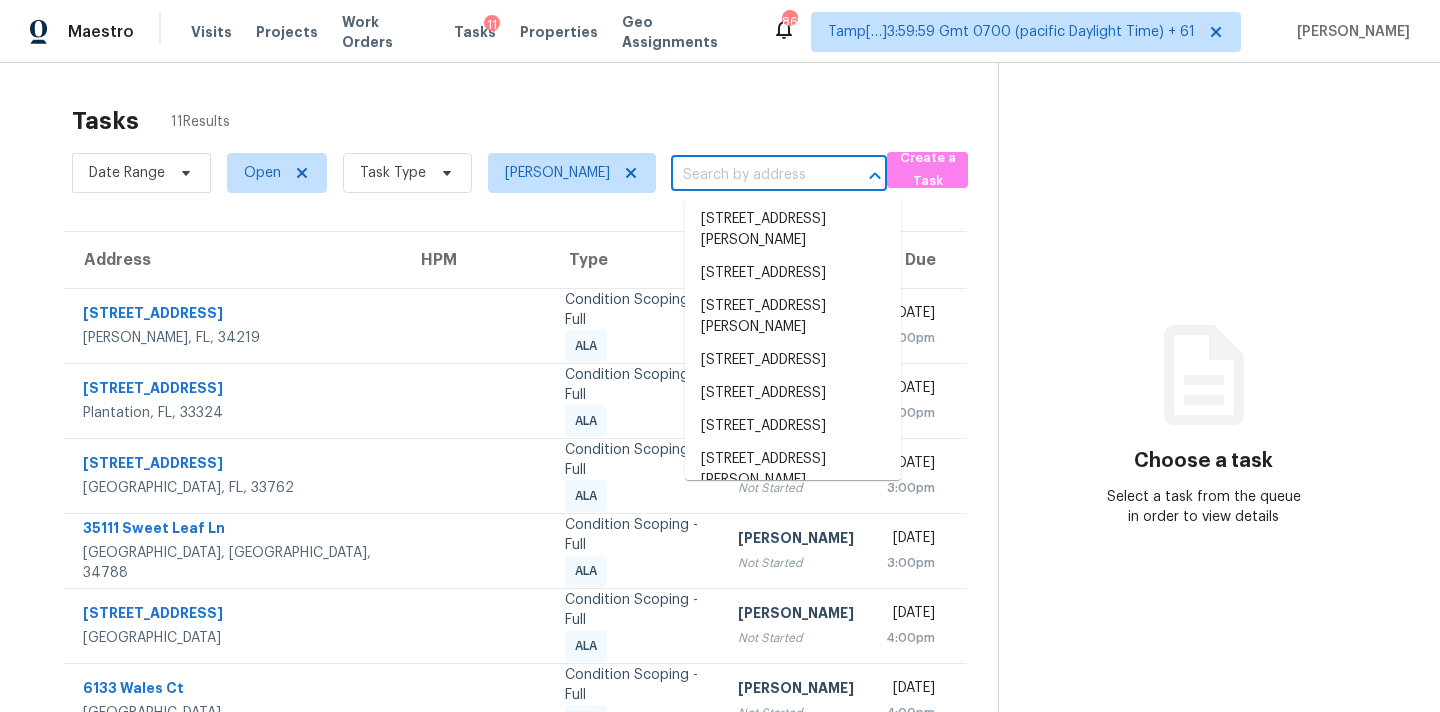 paste on "[STREET_ADDRESS][PERSON_NAME]" 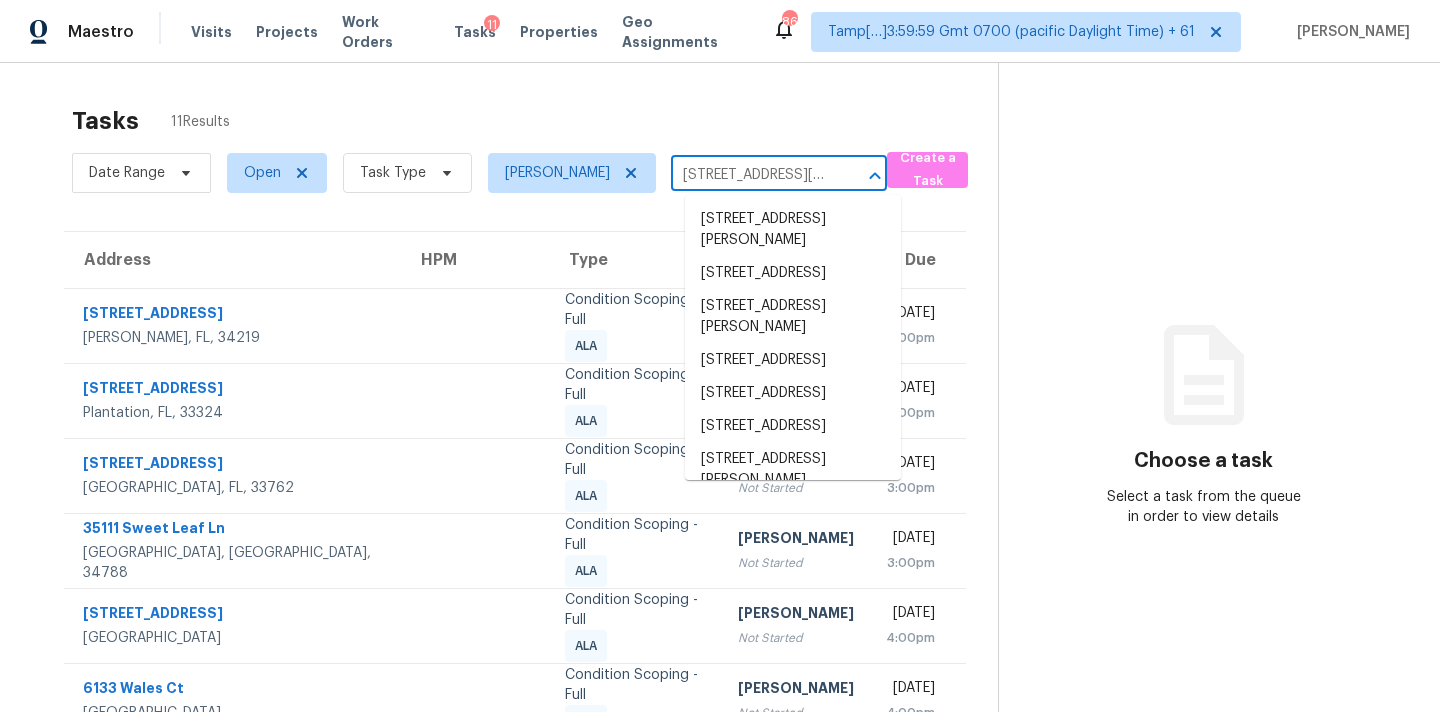 scroll, scrollTop: 0, scrollLeft: 88, axis: horizontal 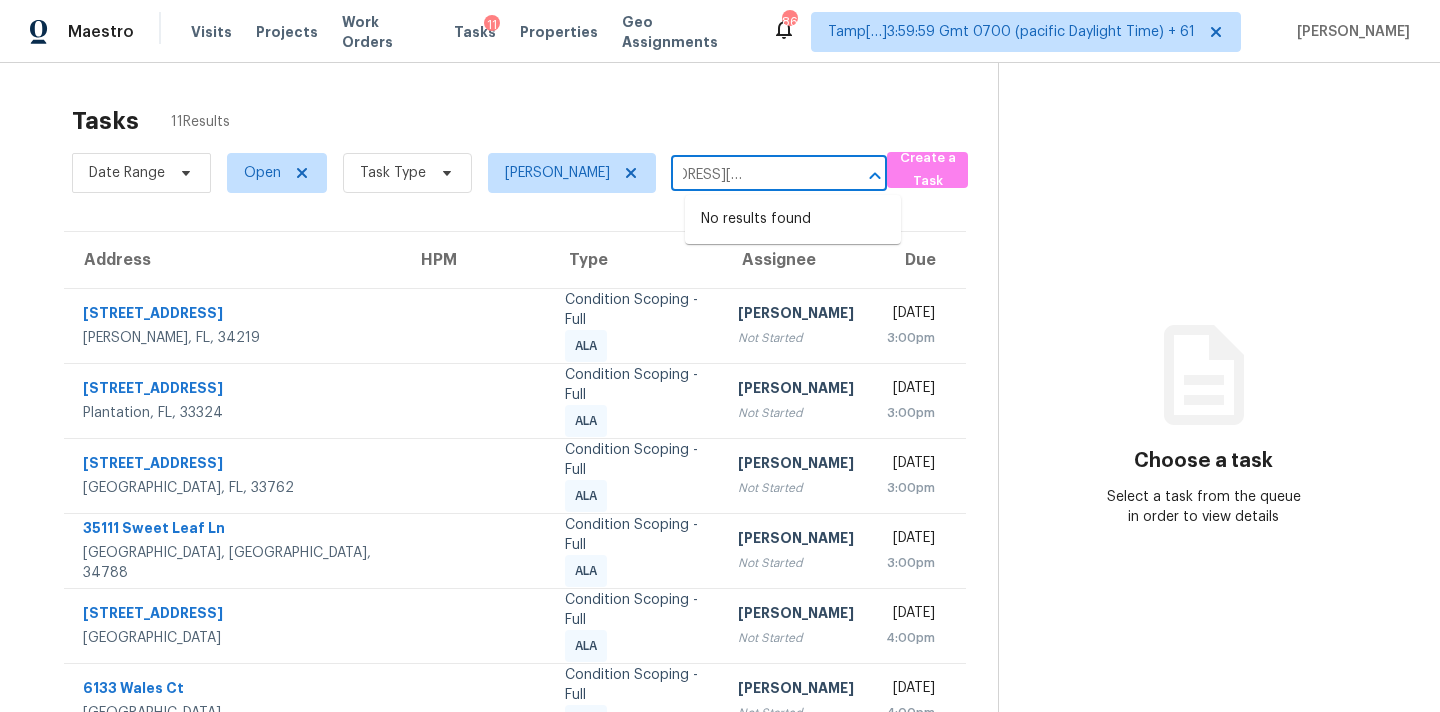 type on "[STREET_ADDRESS][PERSON_NAME]" 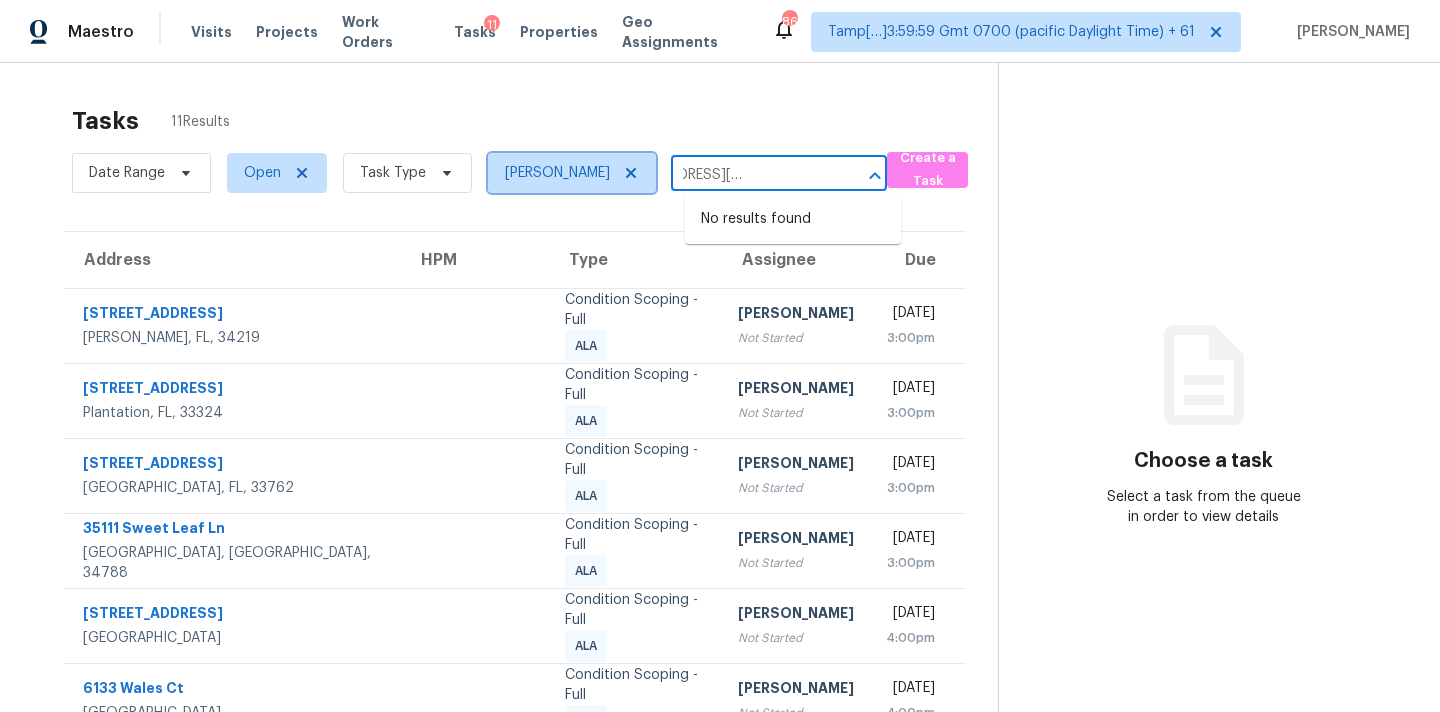 type 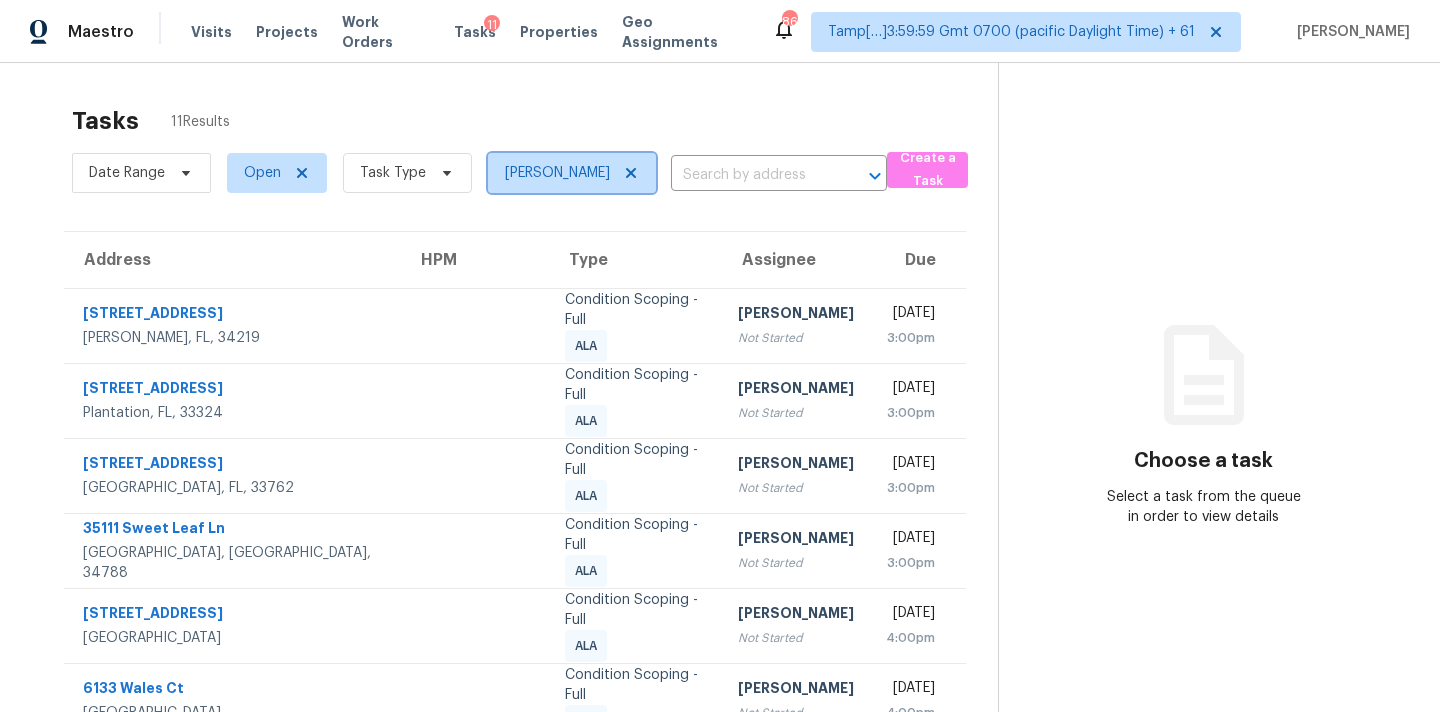 click 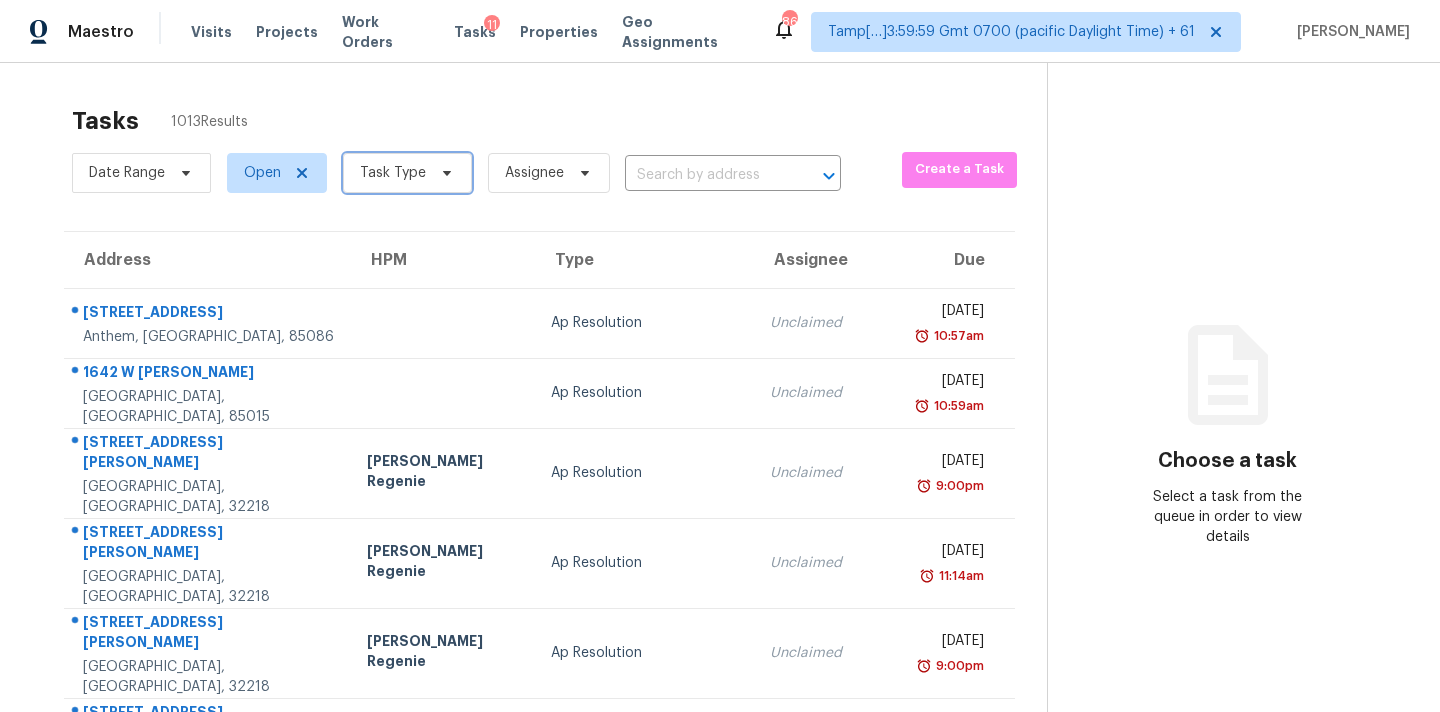 click on "Task Type" at bounding box center (407, 173) 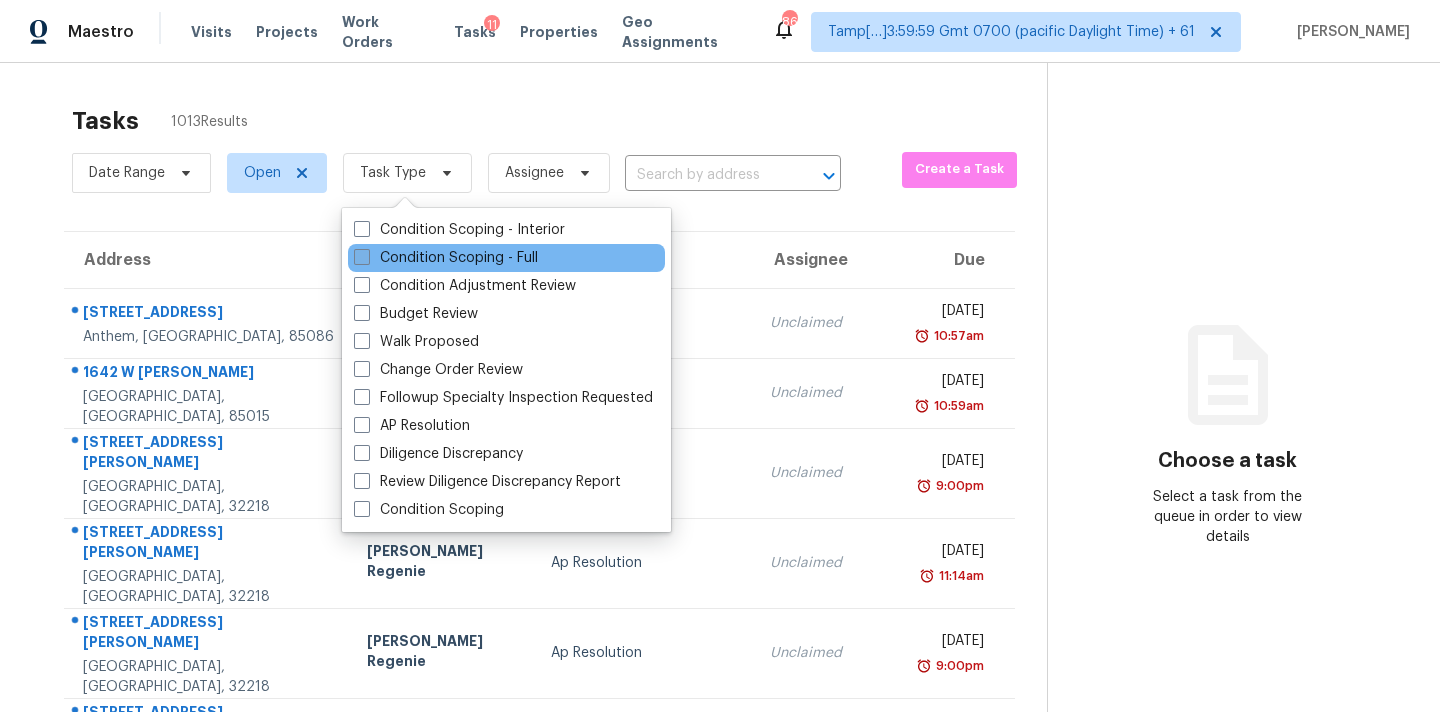 click on "Condition Scoping - Full" at bounding box center (446, 258) 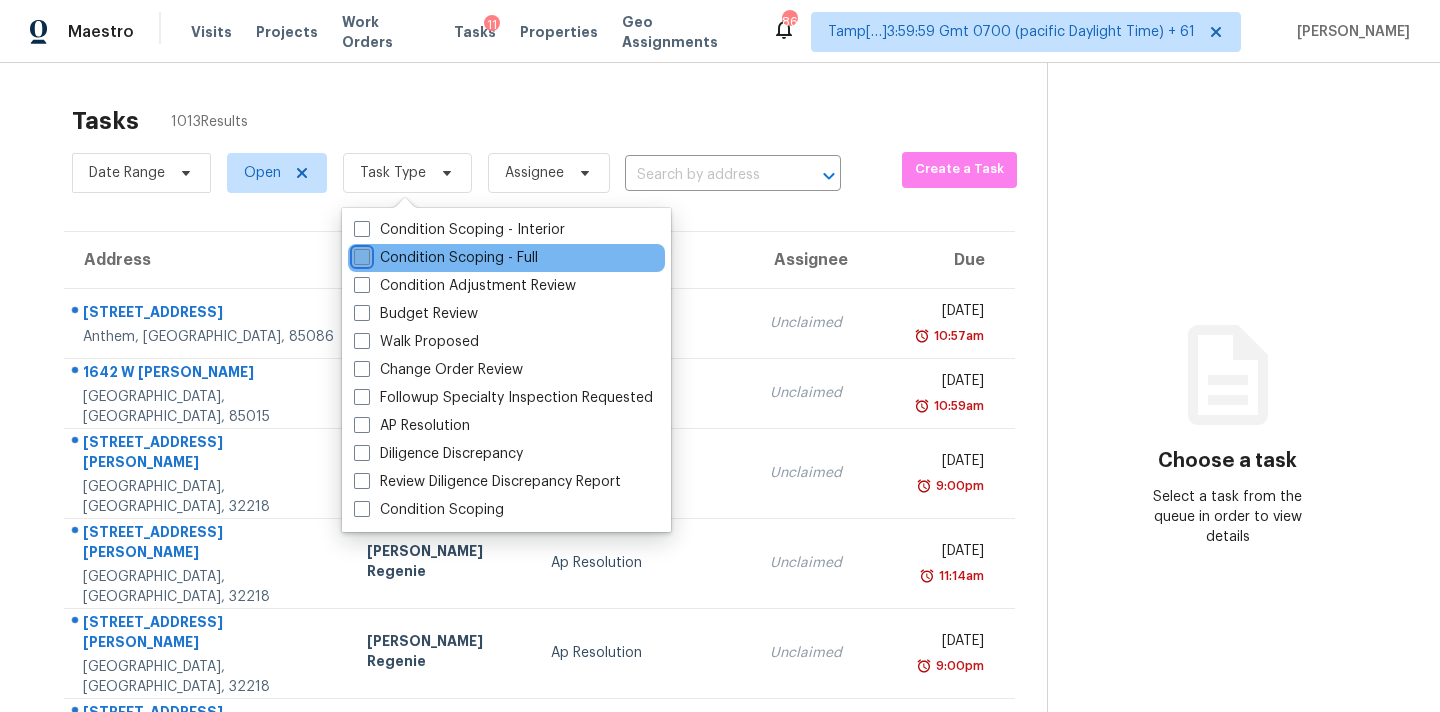 click on "Condition Scoping - Full" at bounding box center (360, 254) 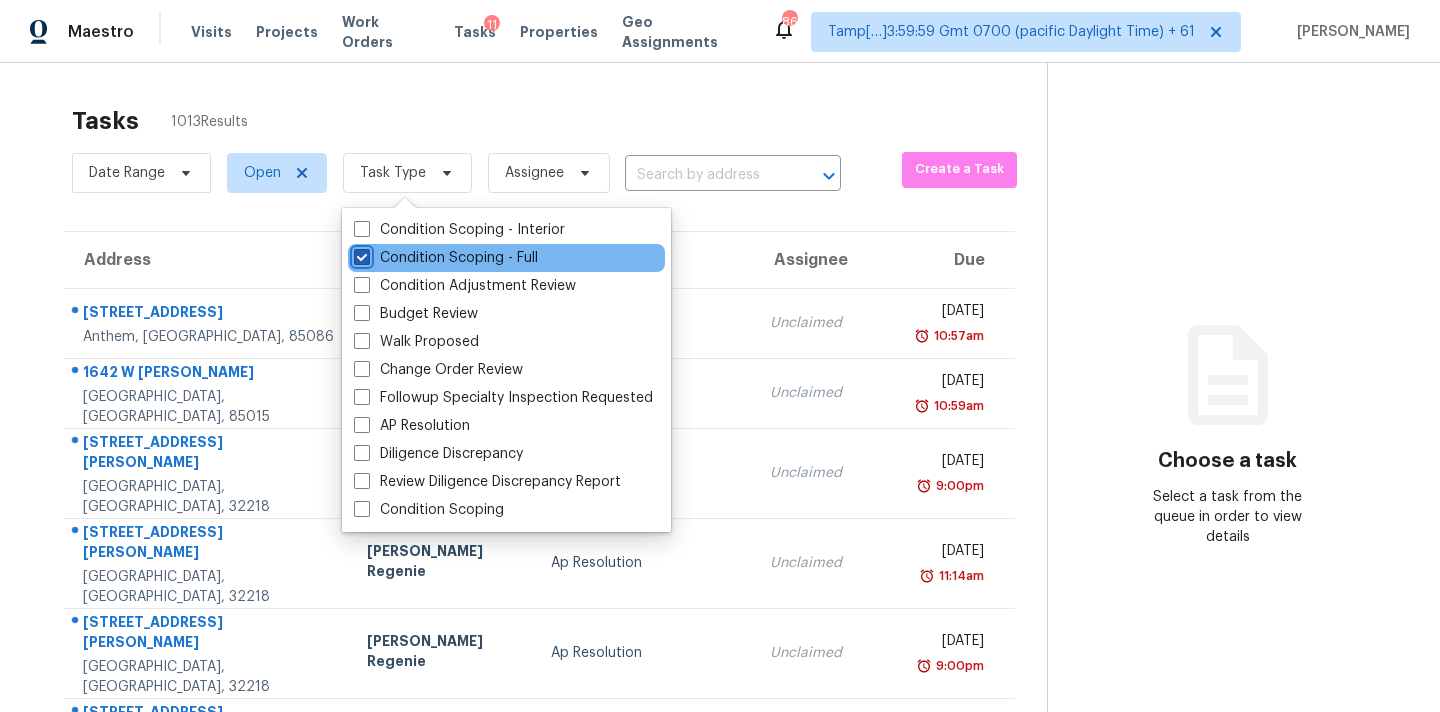 checkbox on "true" 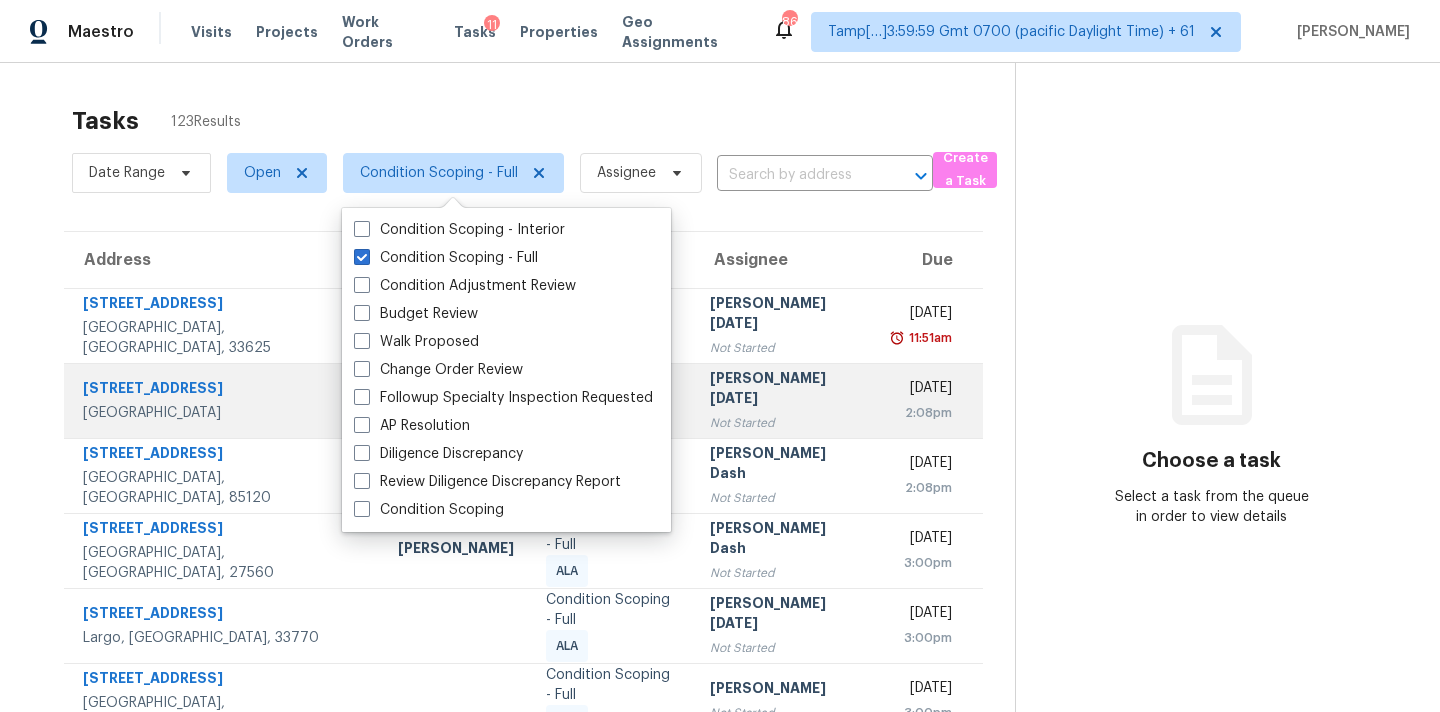 click on "Not Started" at bounding box center [785, 423] 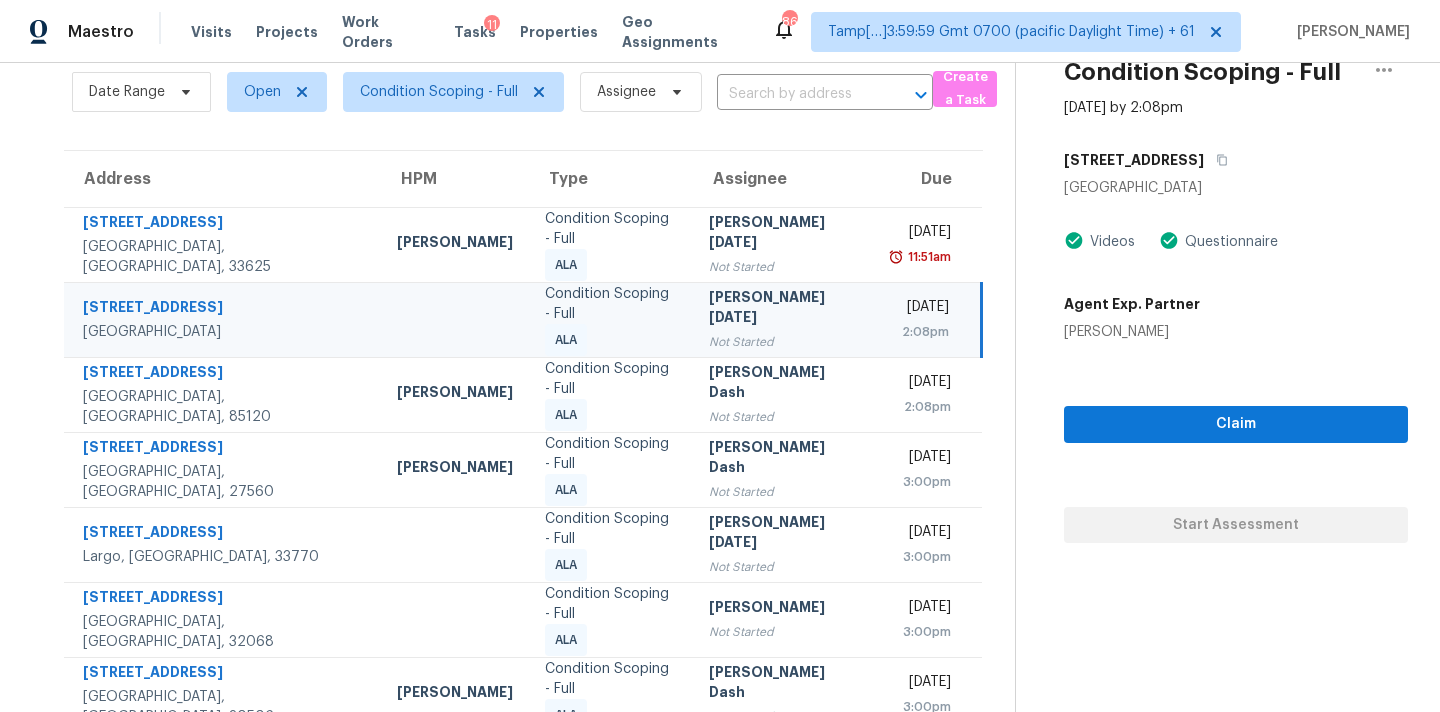 scroll, scrollTop: 329, scrollLeft: 0, axis: vertical 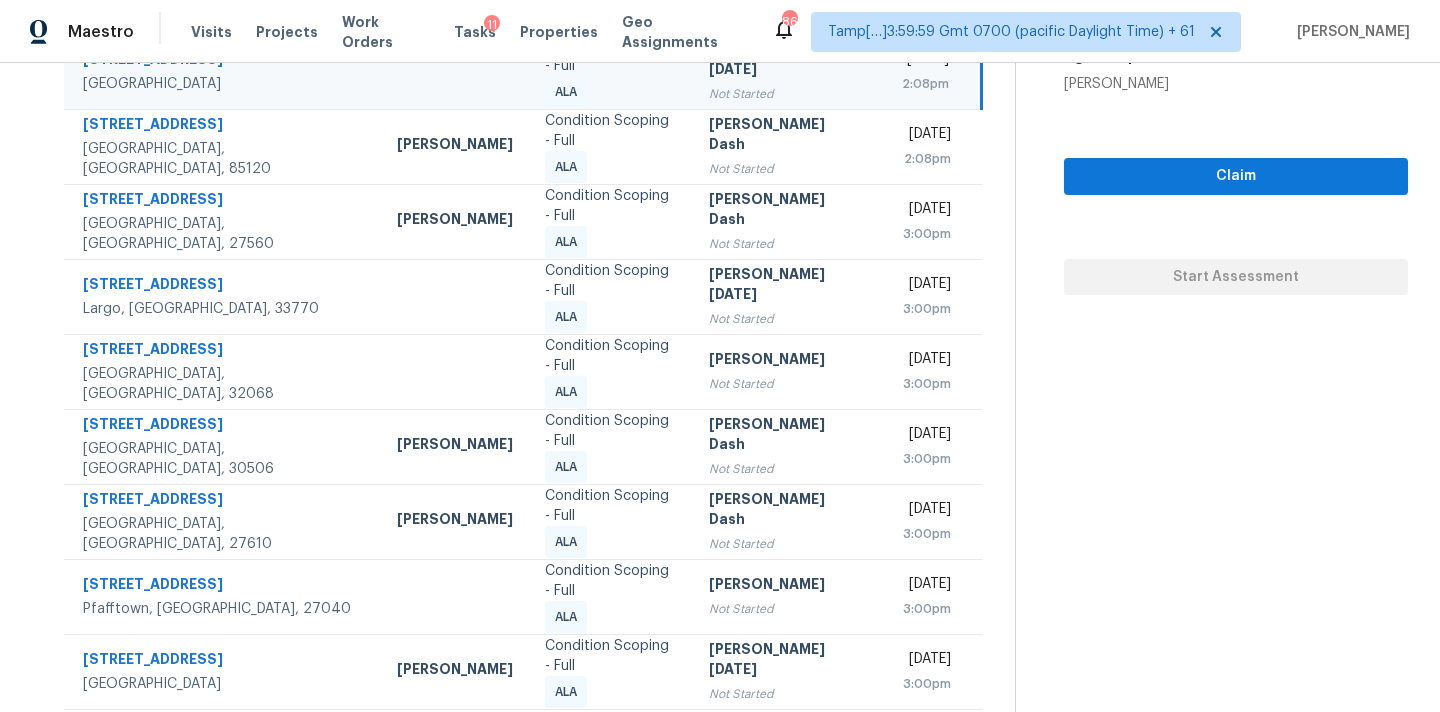 click 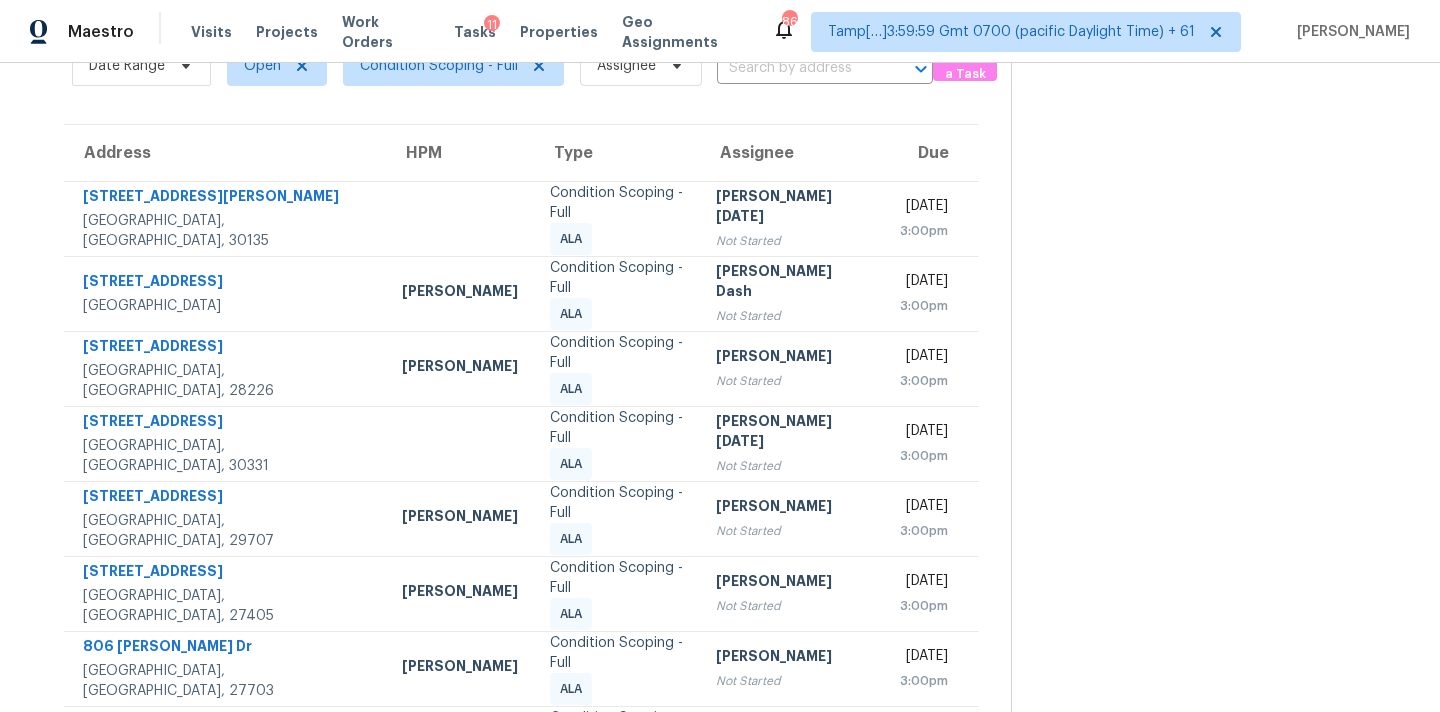 scroll, scrollTop: 329, scrollLeft: 0, axis: vertical 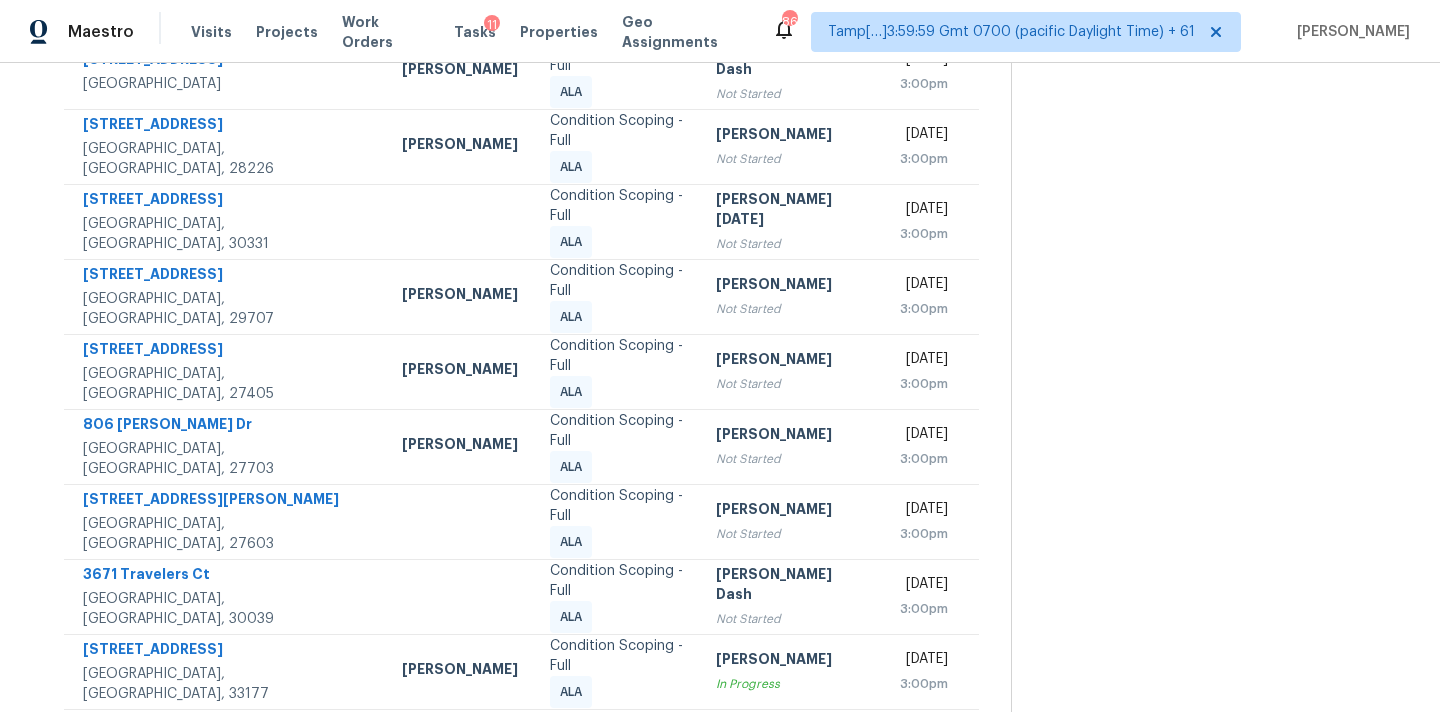 click 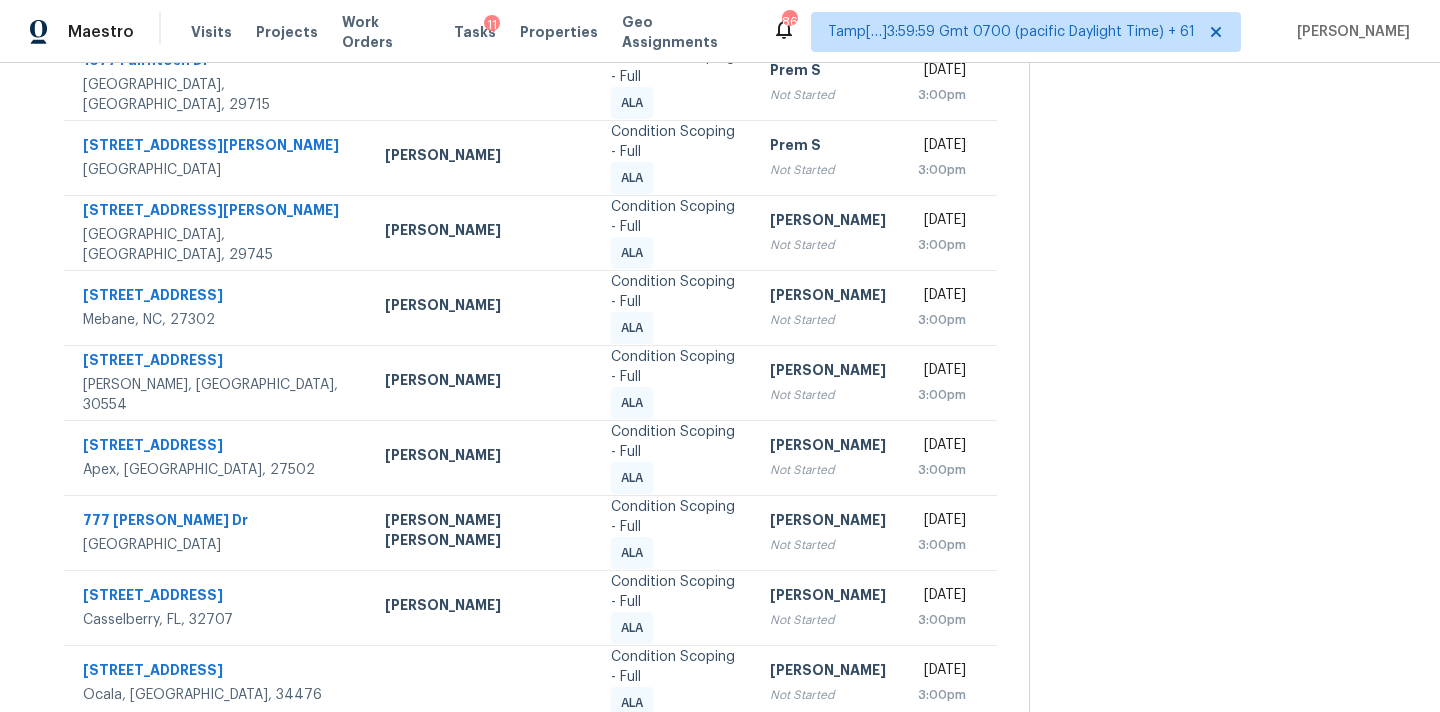 scroll, scrollTop: 379, scrollLeft: 0, axis: vertical 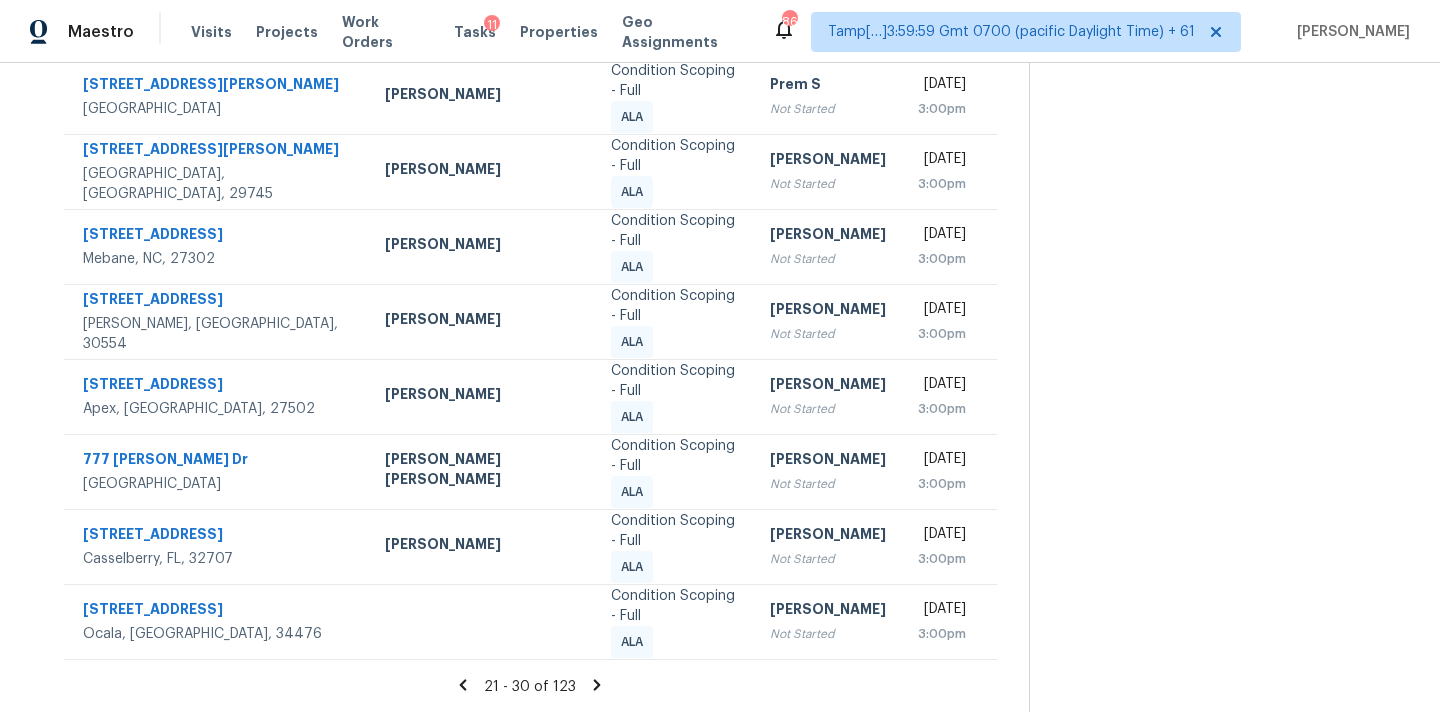 click 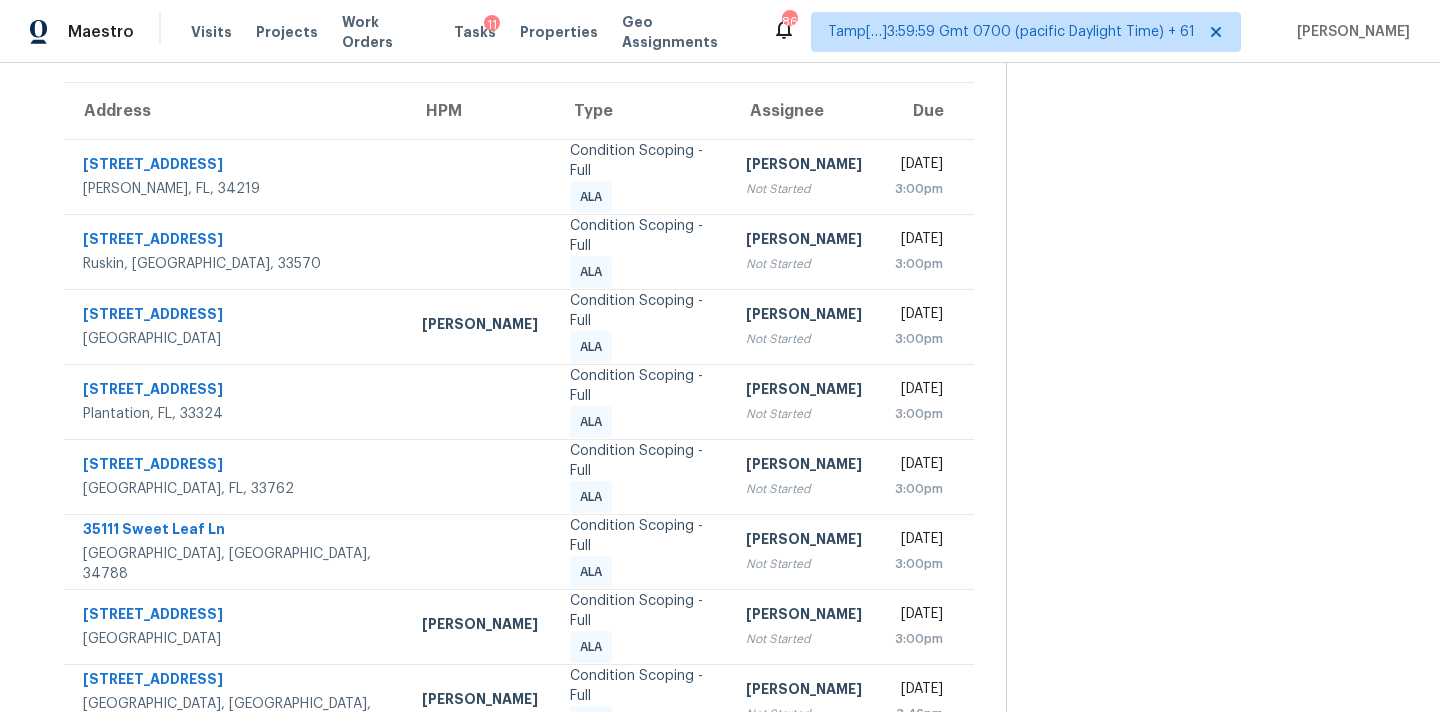 scroll, scrollTop: 379, scrollLeft: 0, axis: vertical 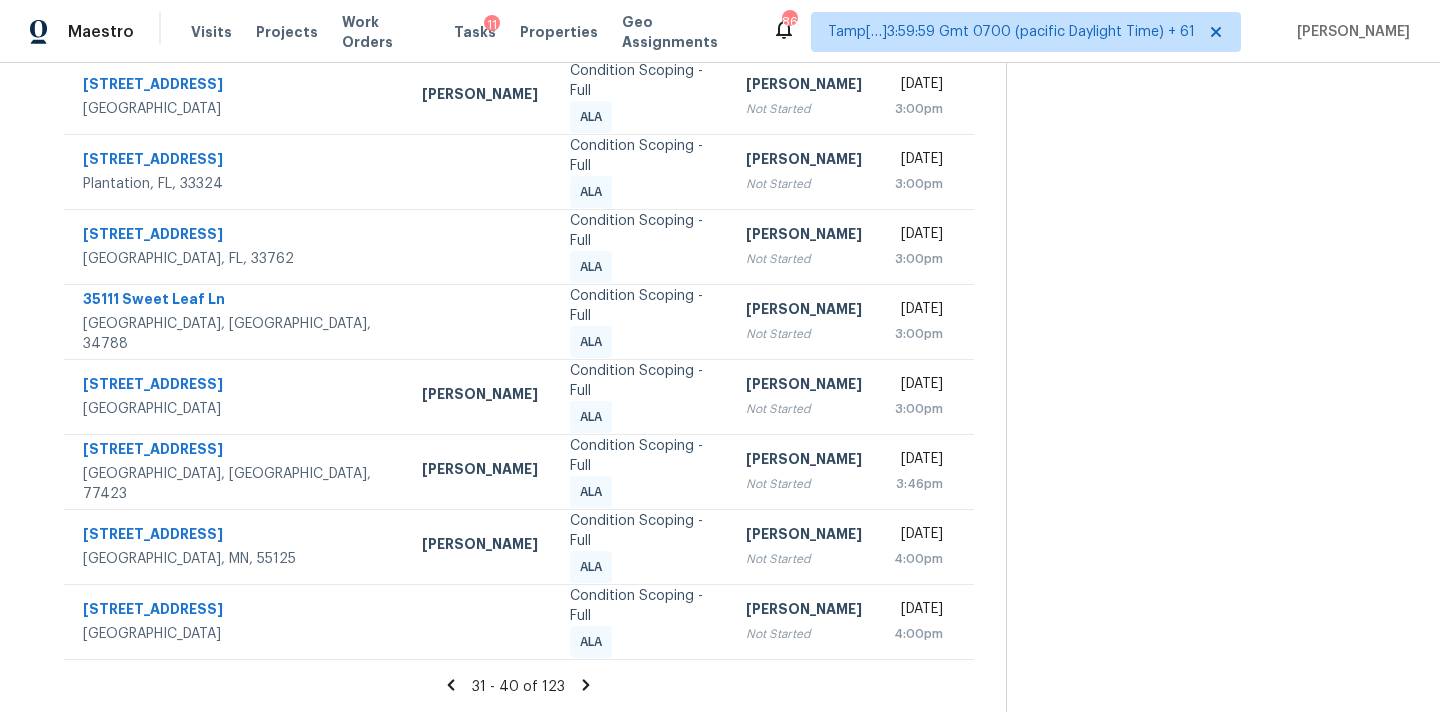 click 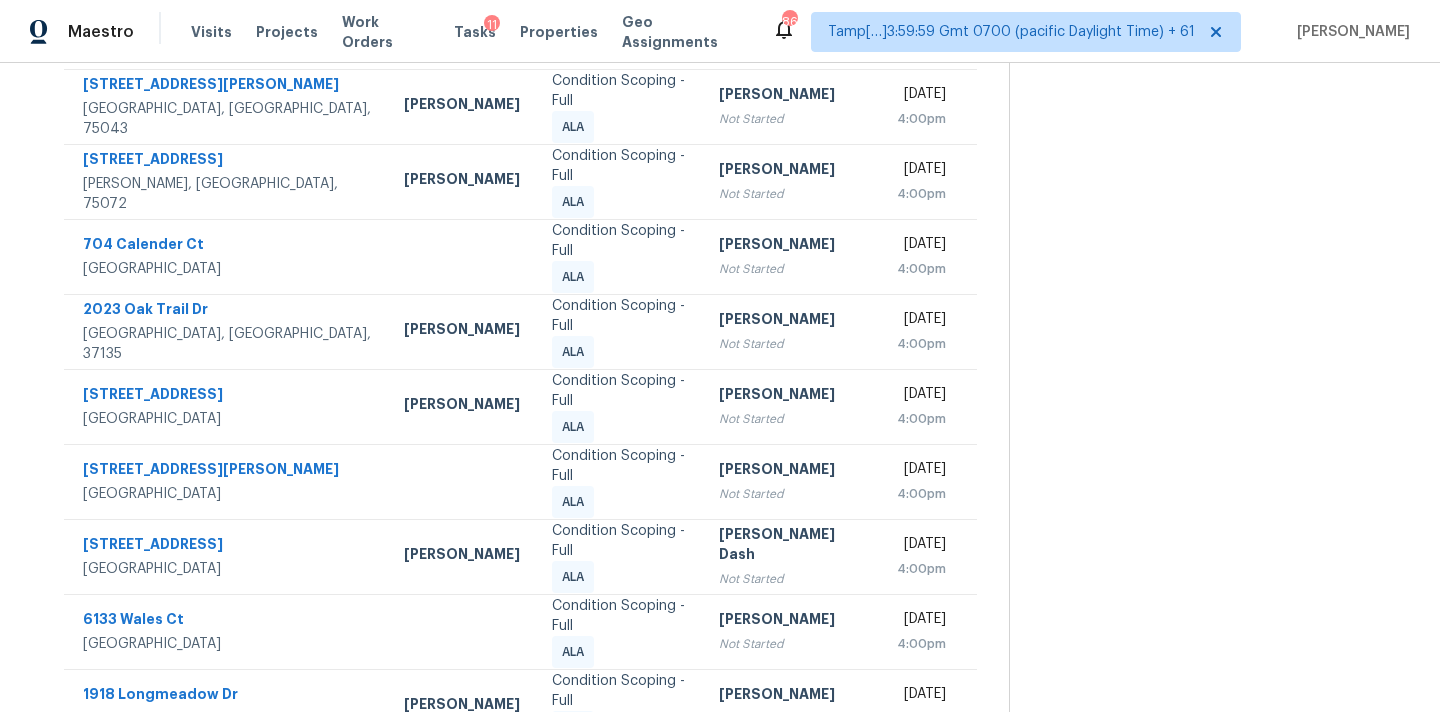 scroll, scrollTop: 329, scrollLeft: 0, axis: vertical 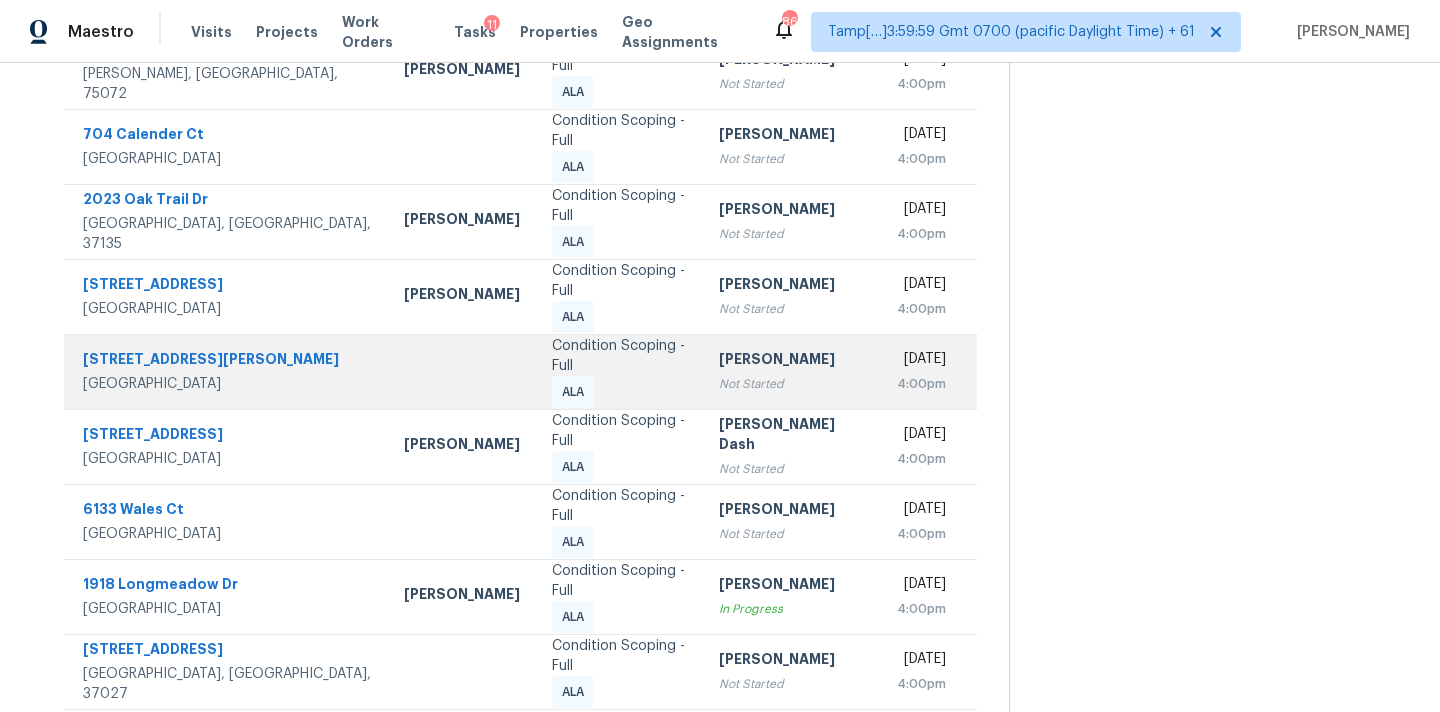 click on "Condition Scoping - Full ALA" at bounding box center [619, 372] 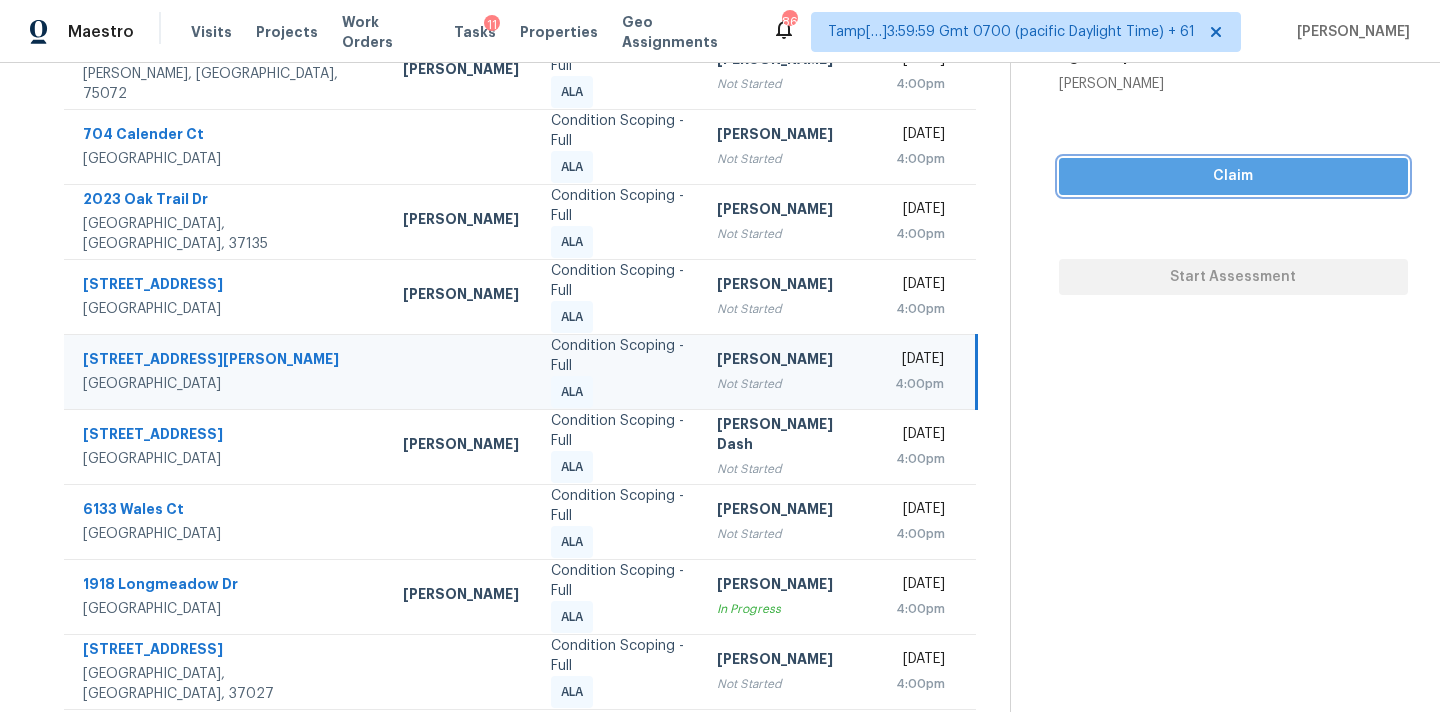click on "Claim" at bounding box center [1233, 176] 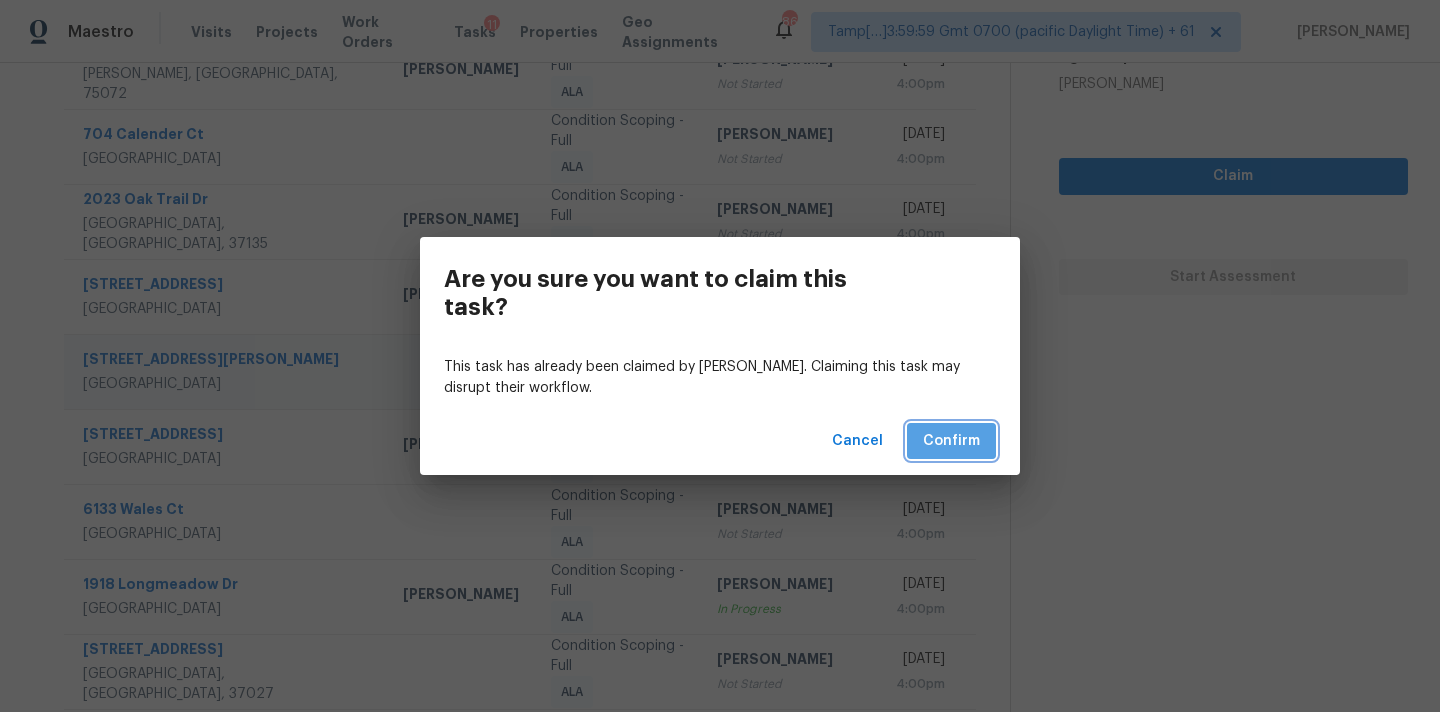 click on "Confirm" at bounding box center (951, 441) 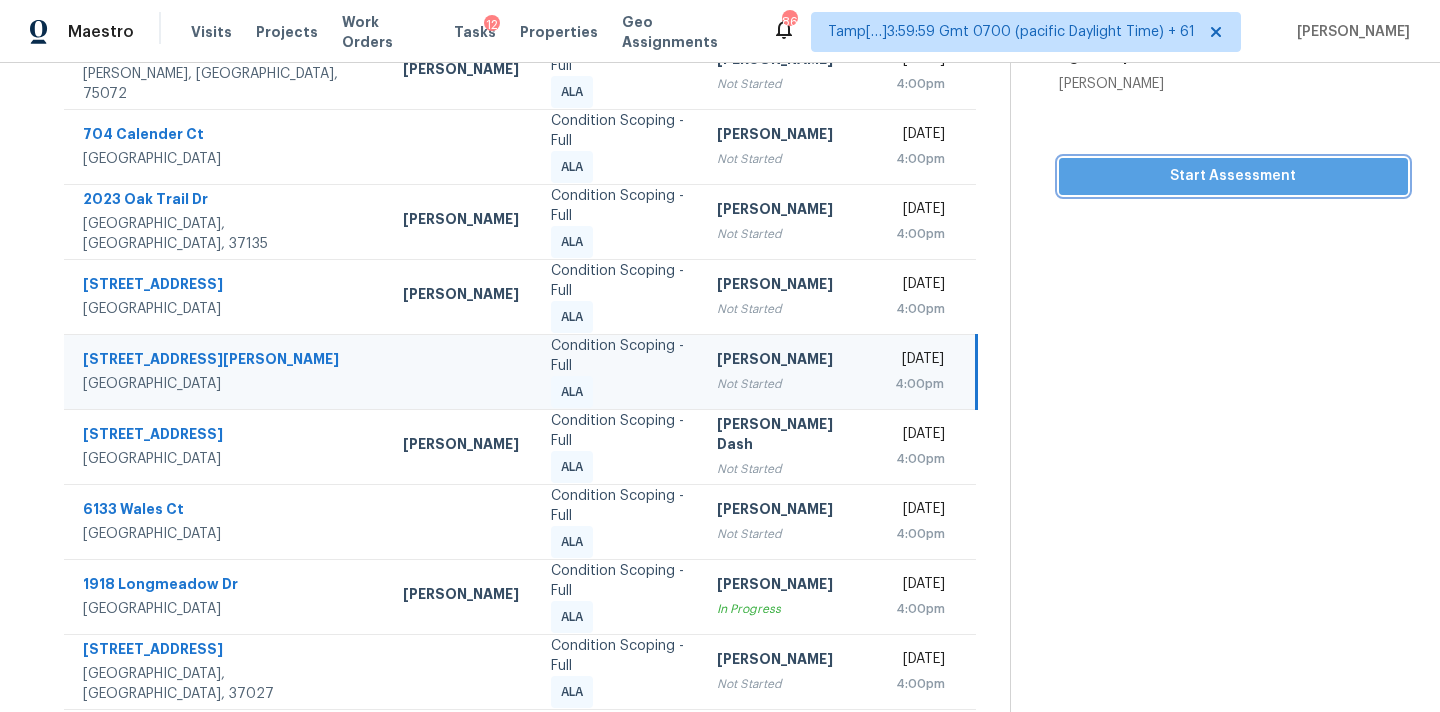 click on "Start Assessment" at bounding box center (1233, 176) 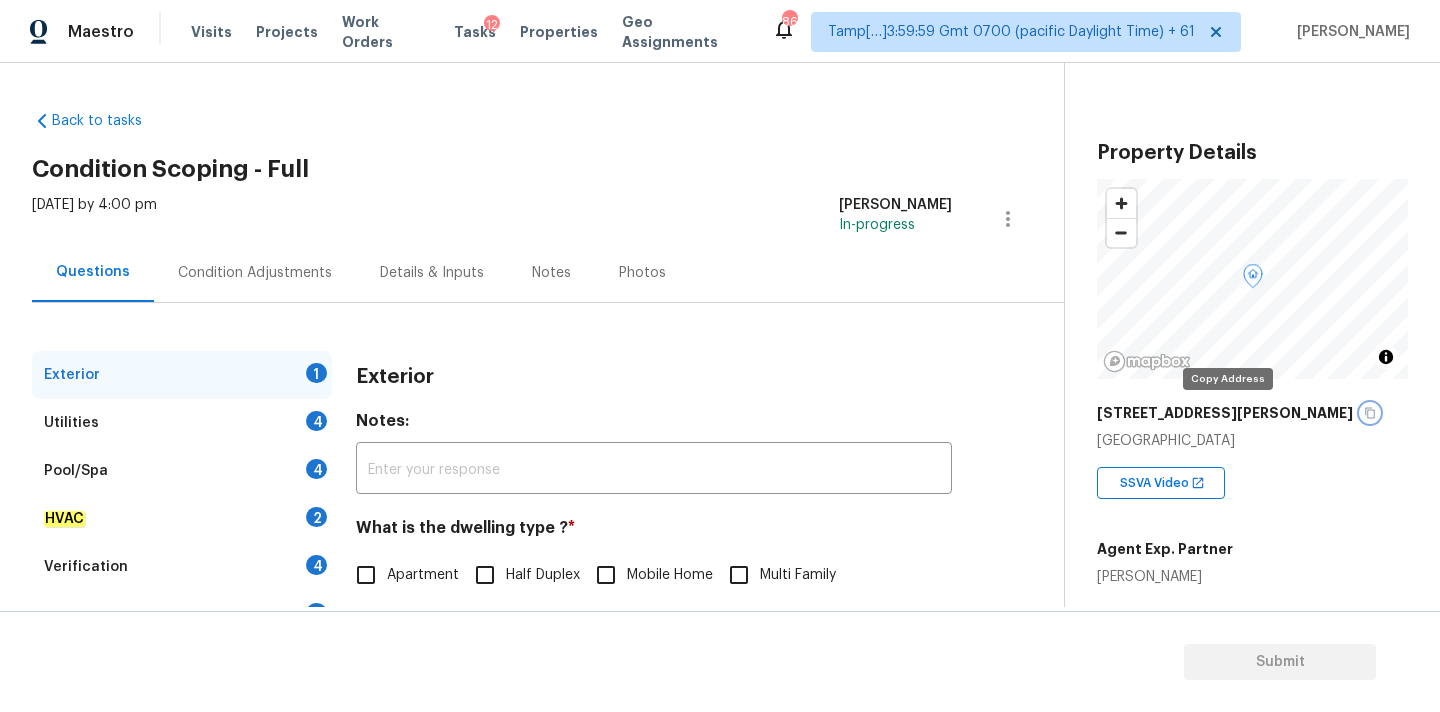 click at bounding box center [1370, 413] 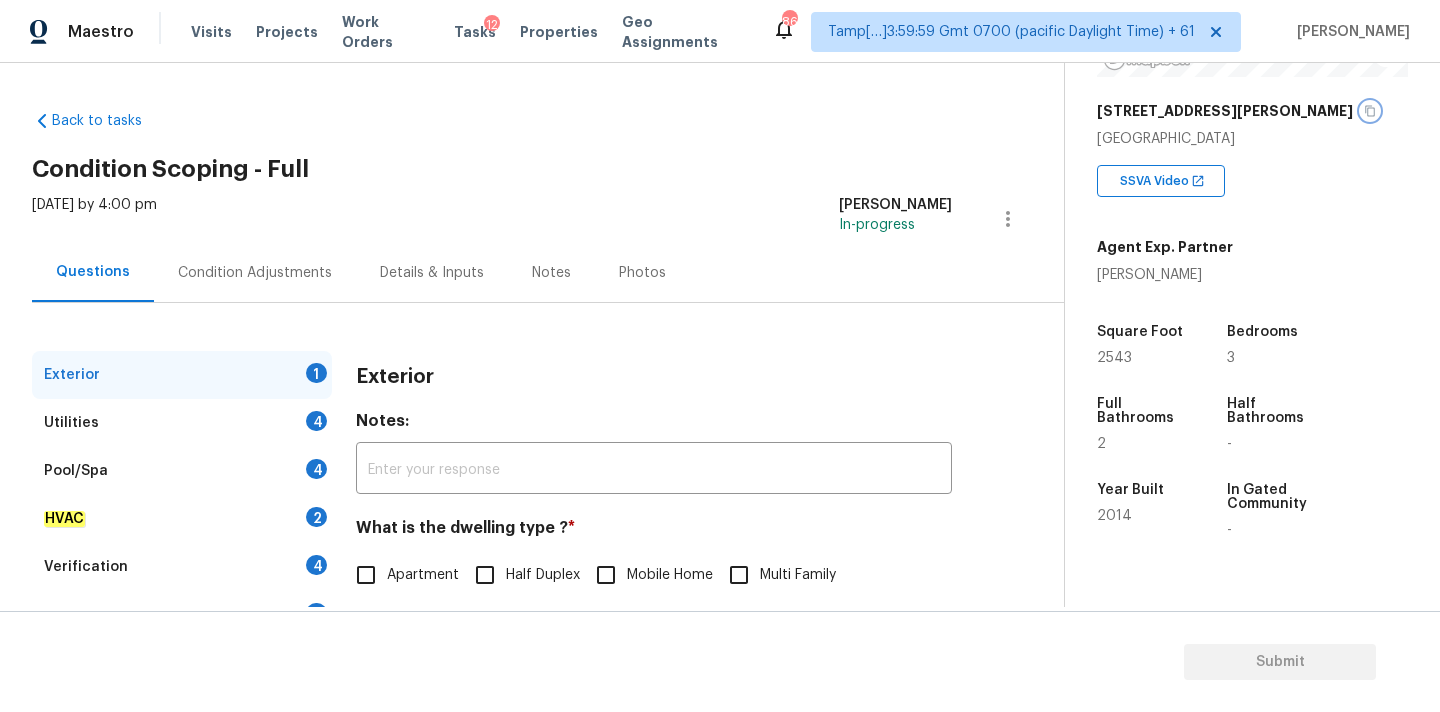 scroll, scrollTop: 434, scrollLeft: 0, axis: vertical 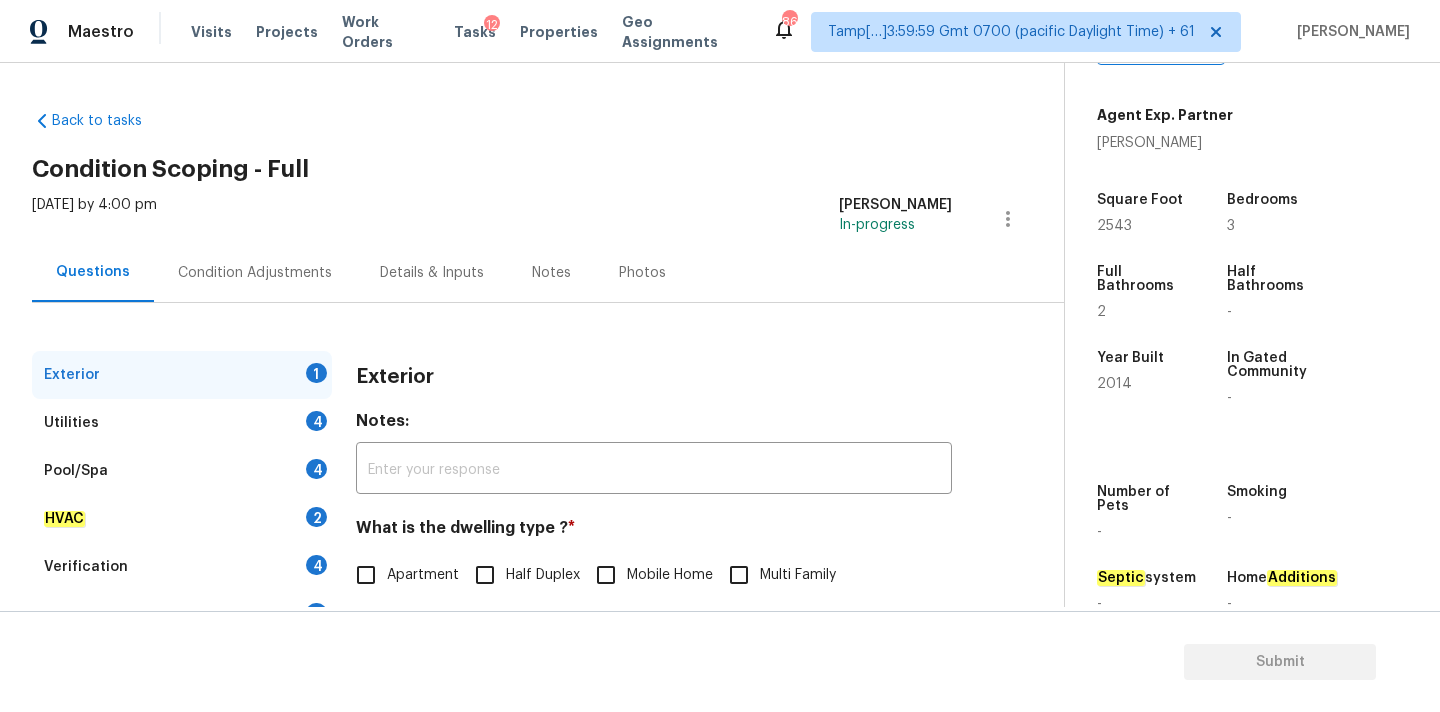 click on "Back to tasks Condition Scoping - Full [DATE] by 4:00 pm   [PERSON_NAME] Omsekar In-progress Questions Condition Adjustments Details & Inputs Notes Photos Exterior 1 Utilities 4 Pool/Spa 4 HVAC 2 Verification 4 Plumbing 1 Roof Gated Community 1 Pricing 5 Add Area Exterior Notes: ​ What is the dwelling type ?  * Apartment Half Duplex Mobile Home Multi Family Single Family Townhouse Other Unknown Add optional photos here Photos" at bounding box center (548, 476) 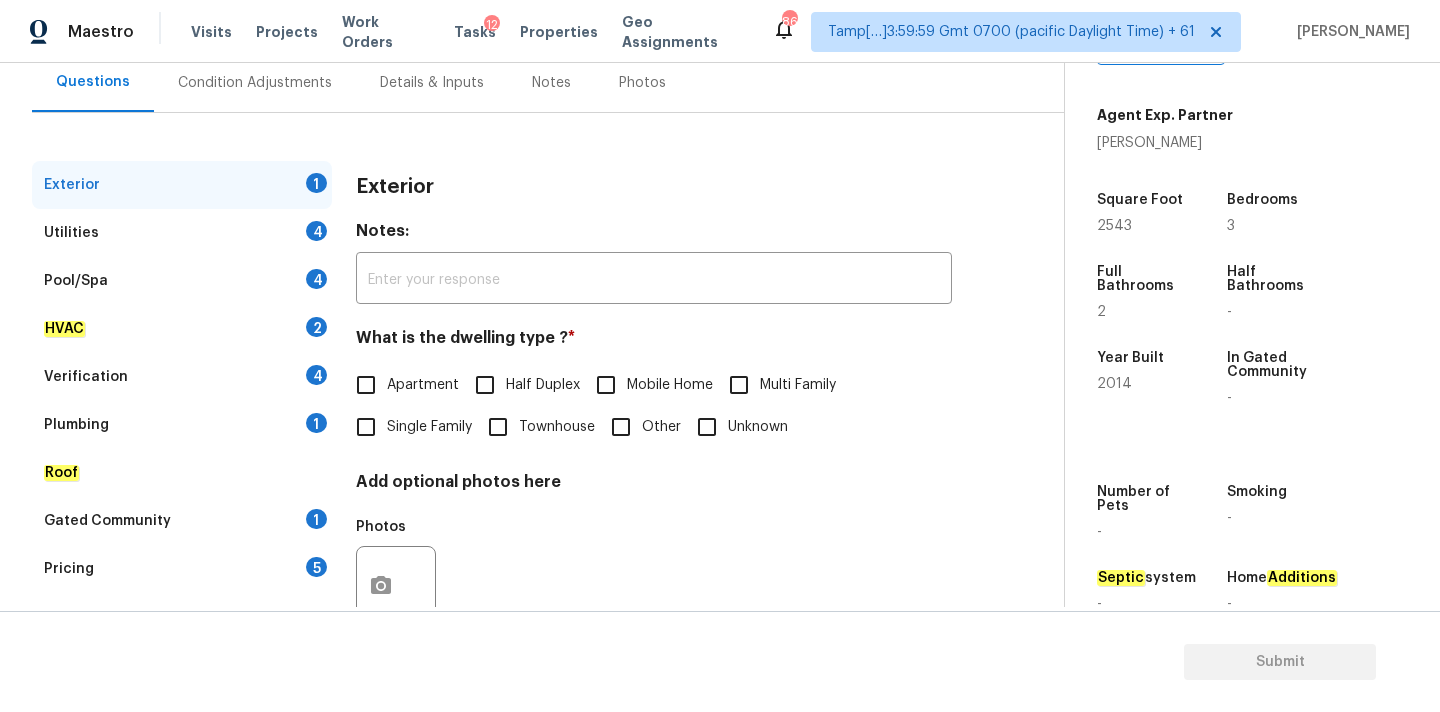 scroll, scrollTop: 251, scrollLeft: 0, axis: vertical 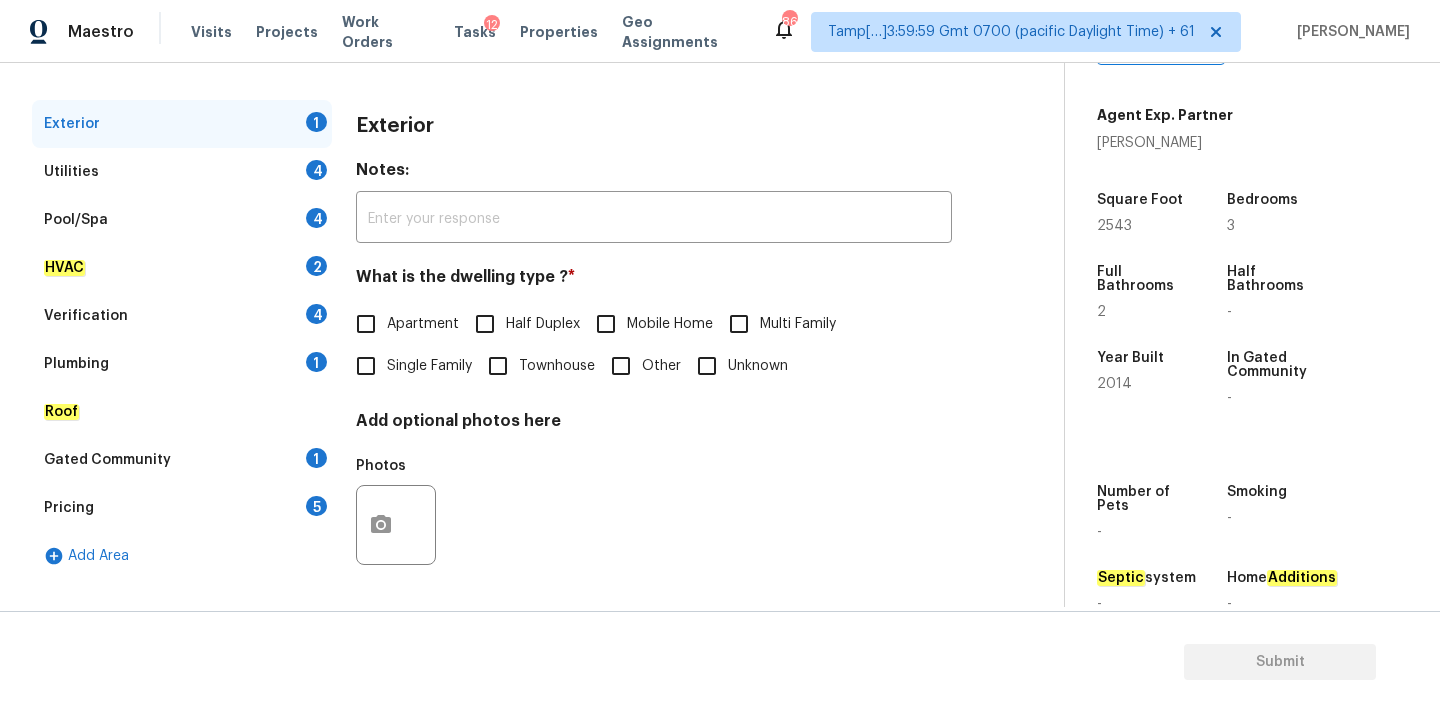 click on "Single Family" at bounding box center [429, 366] 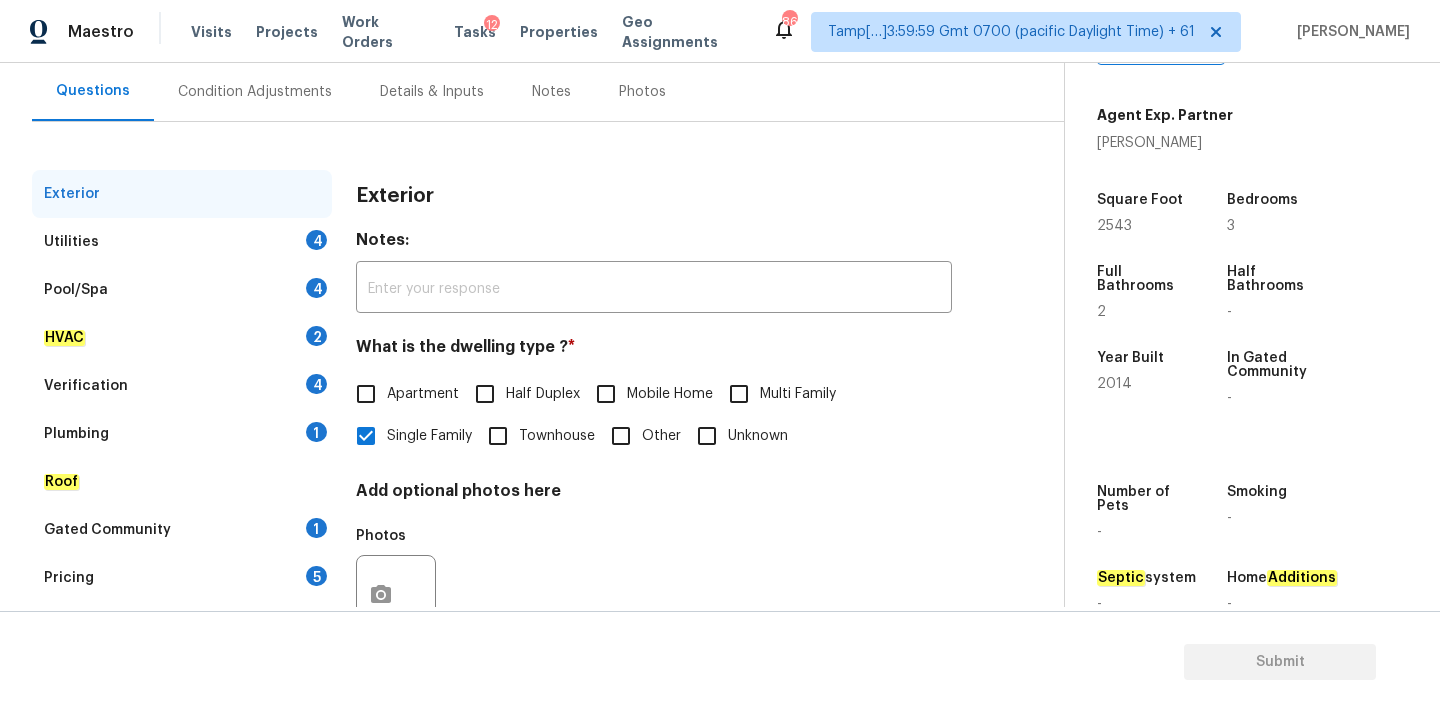 scroll, scrollTop: 149, scrollLeft: 0, axis: vertical 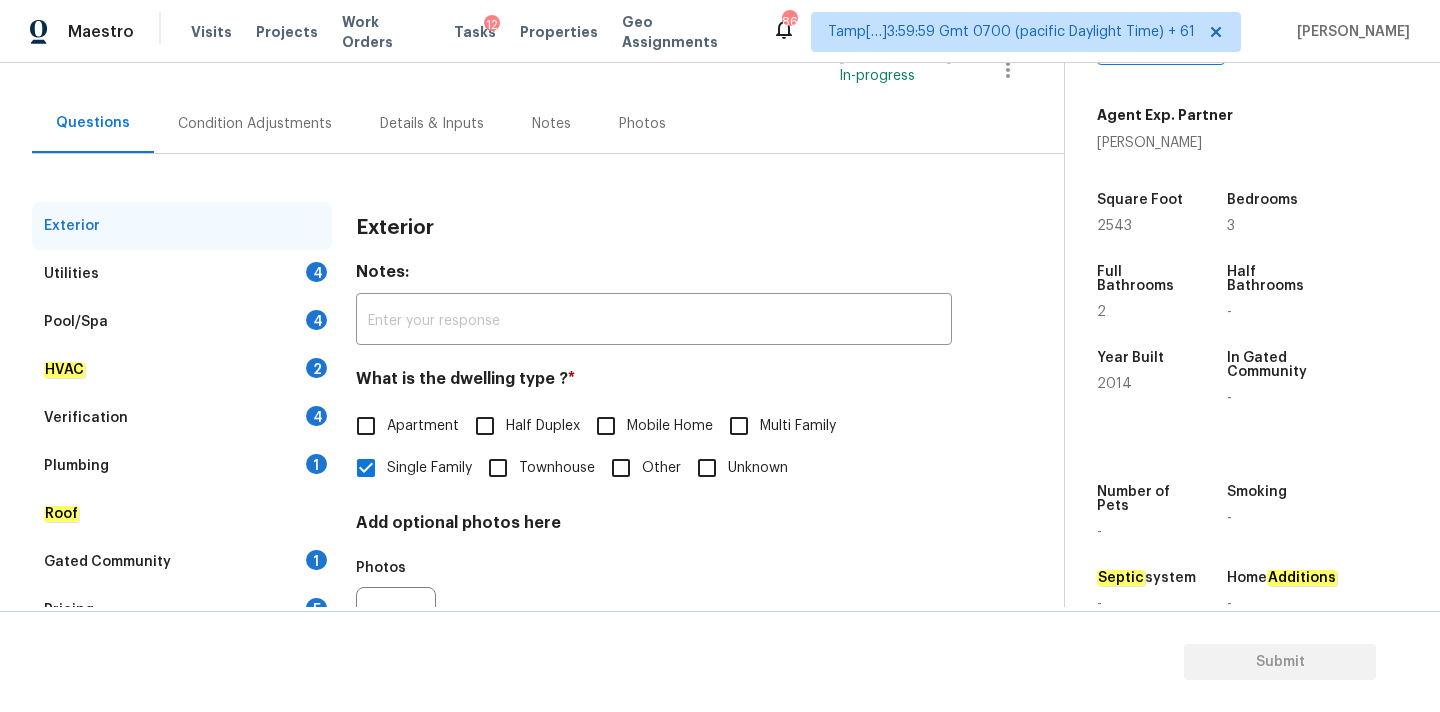 click on "Condition Adjustments" at bounding box center (255, 124) 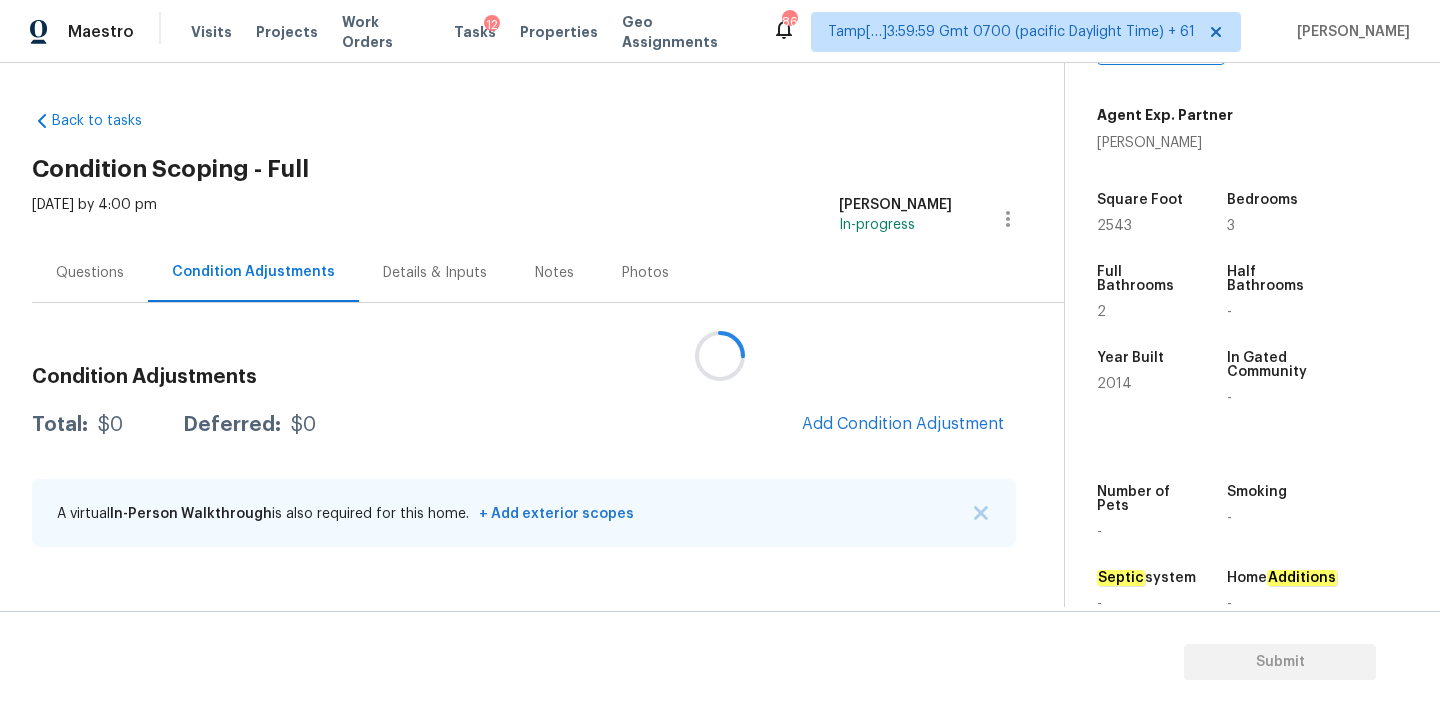 scroll, scrollTop: 0, scrollLeft: 0, axis: both 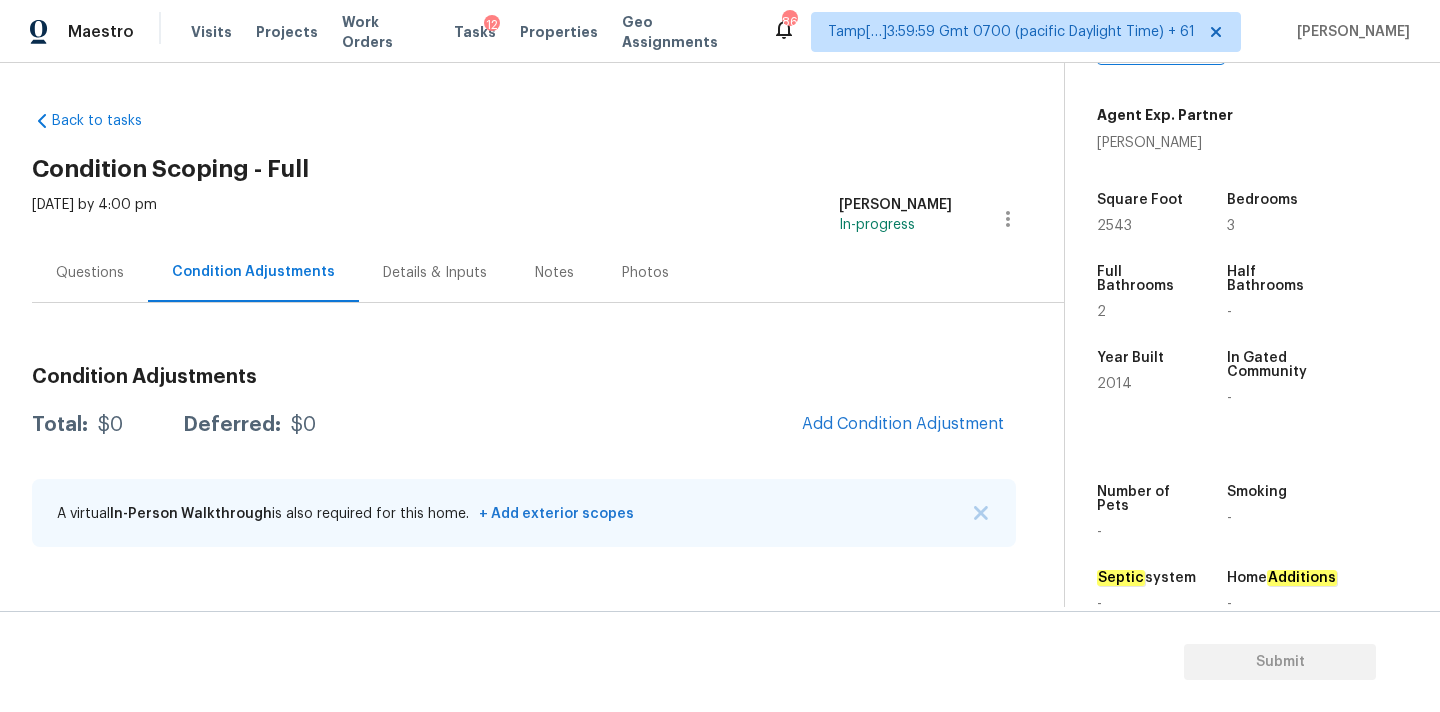 click on "Add Condition Adjustment" at bounding box center (903, 425) 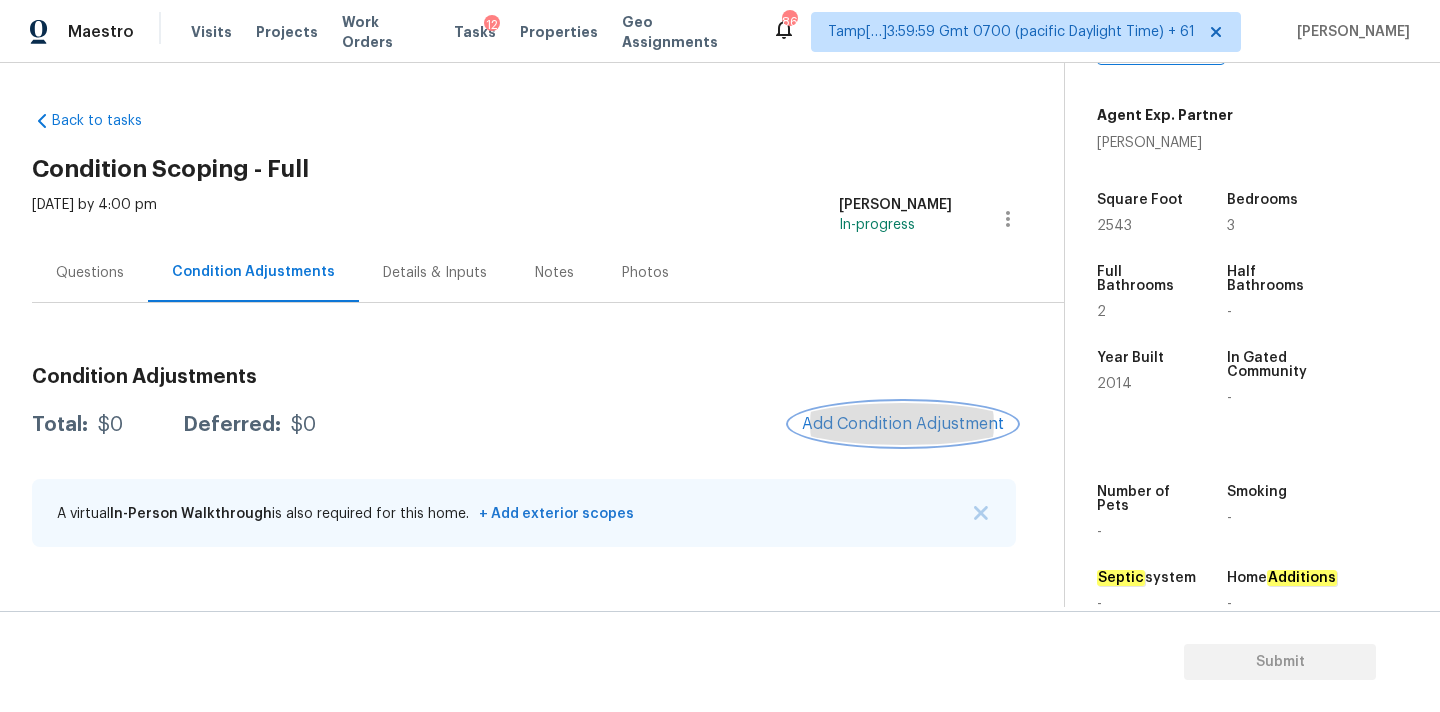 click on "Add Condition Adjustment" at bounding box center (903, 424) 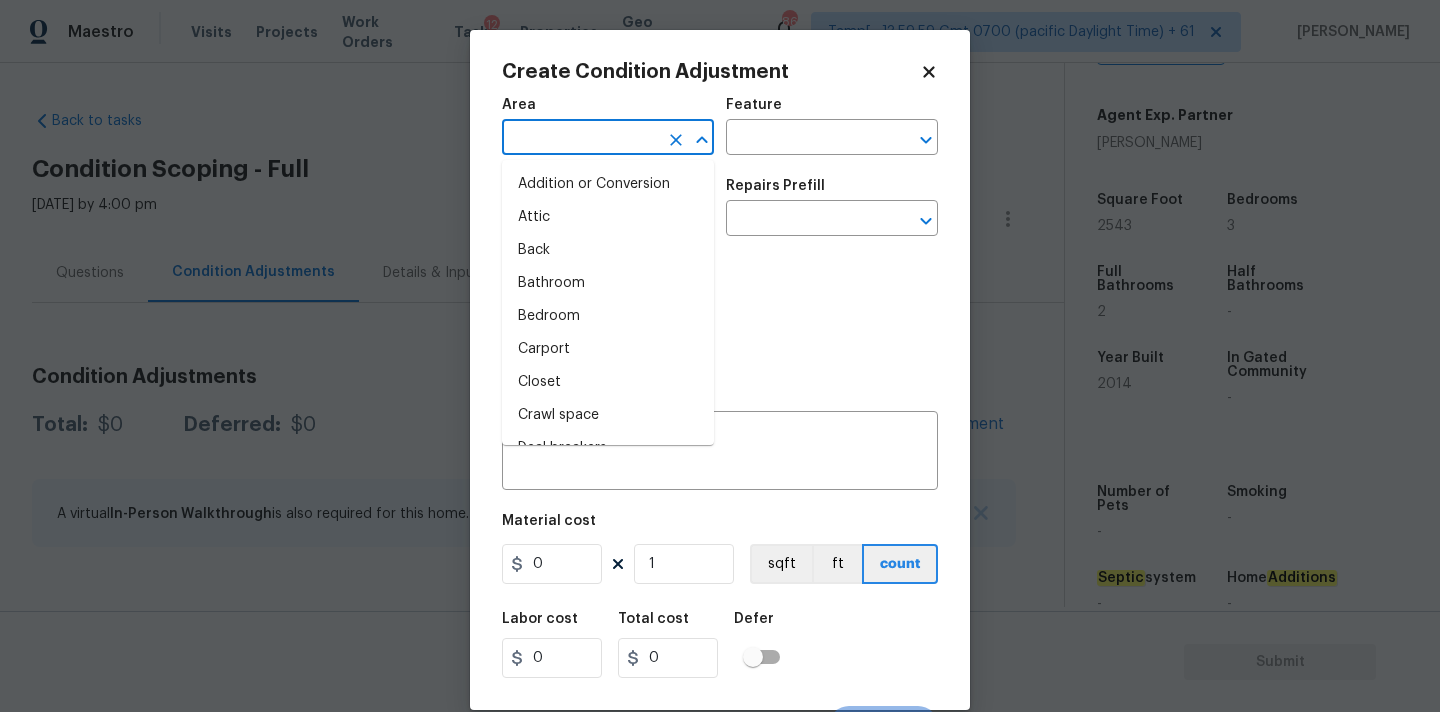 click at bounding box center (580, 139) 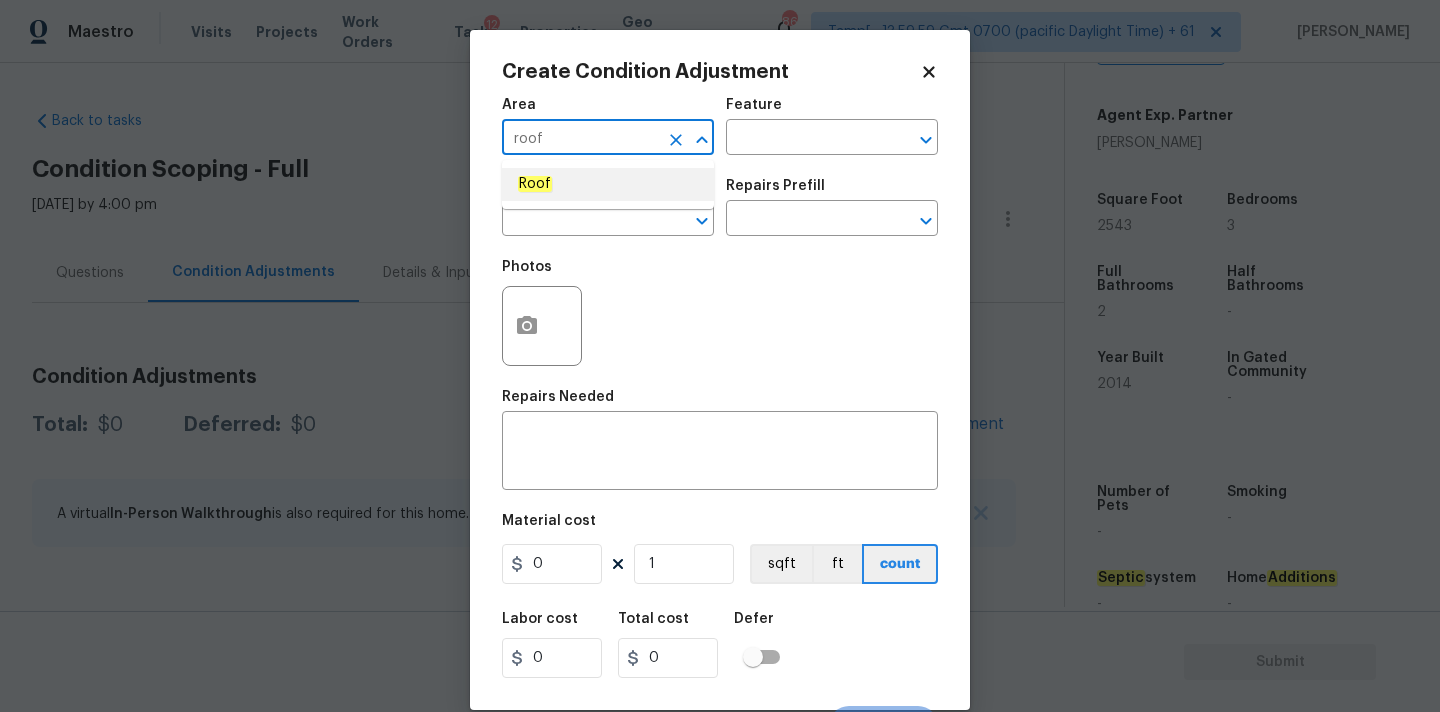 click on "Roof" at bounding box center [608, 184] 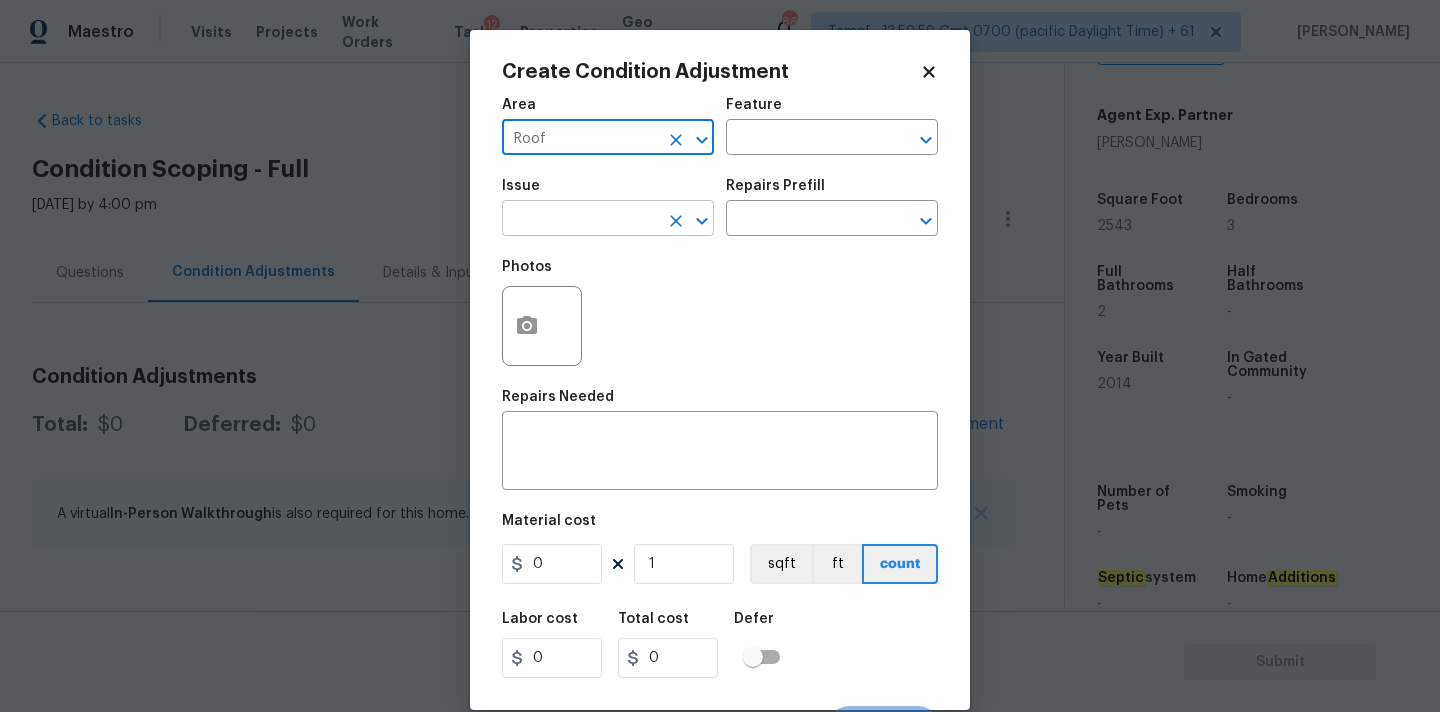 type on "Roof" 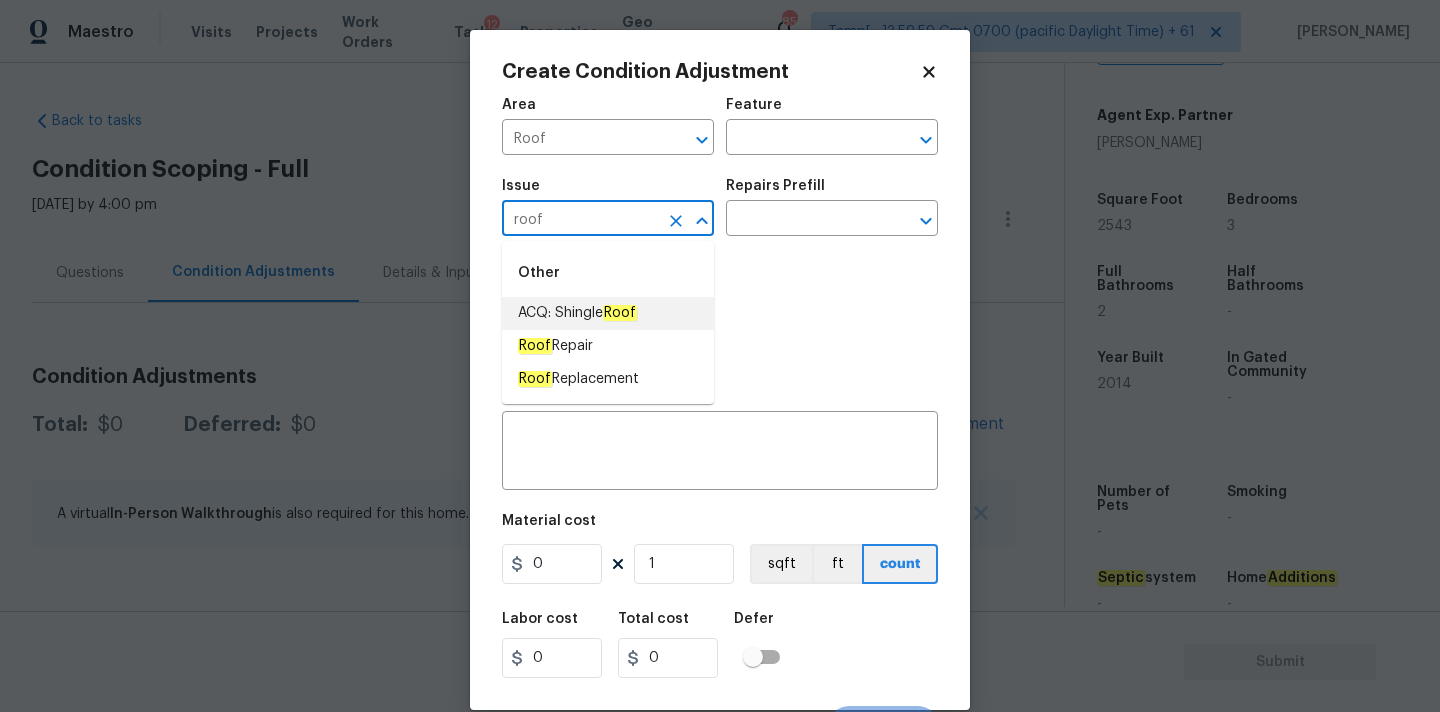 click on "ACQ: Shingle  Roof" at bounding box center (608, 313) 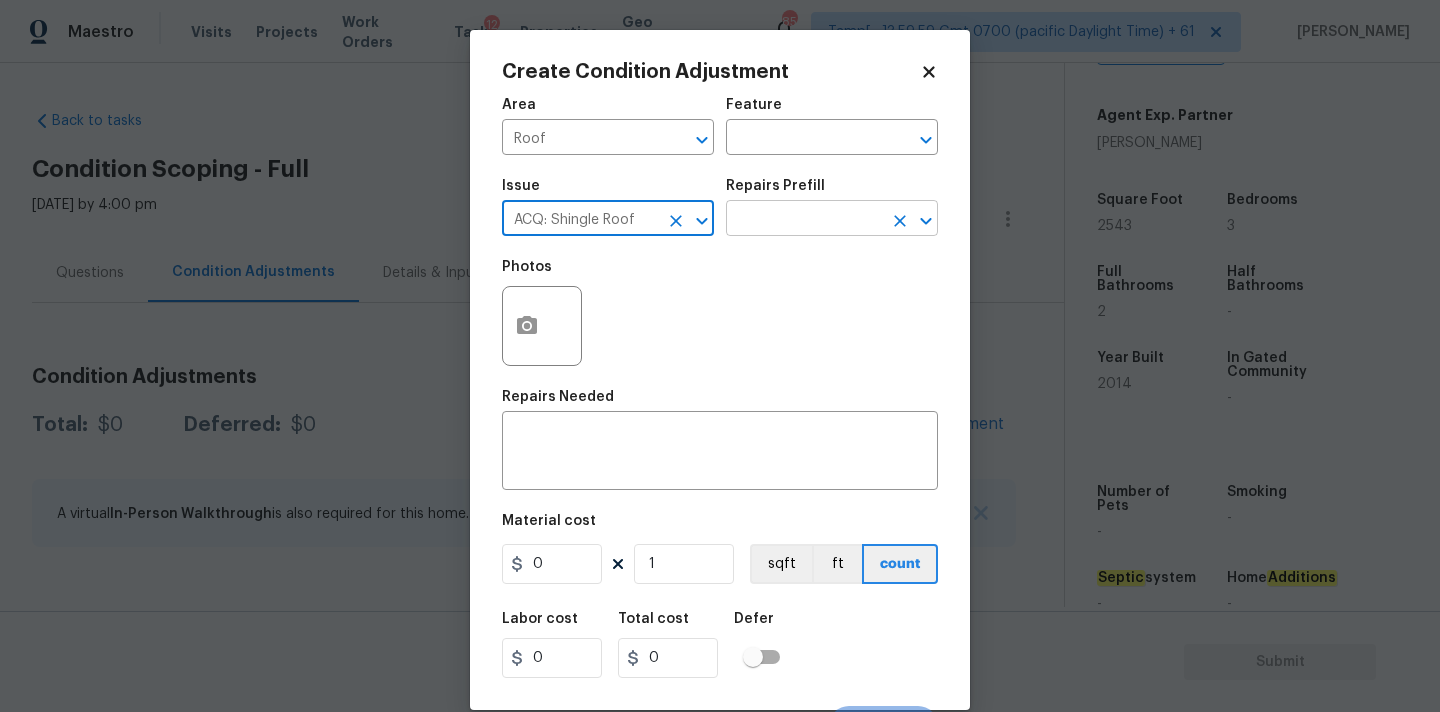 type on "ACQ: Shingle Roof" 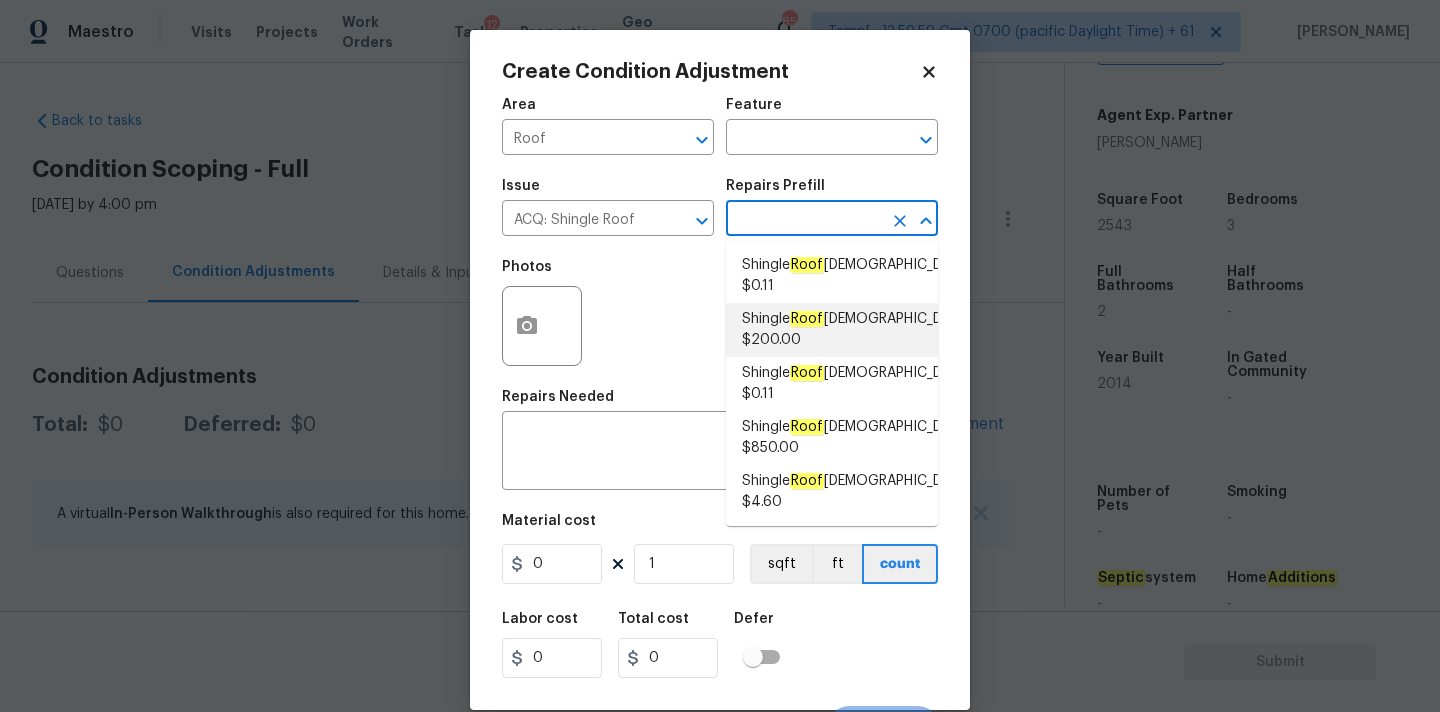 click on "Shingle  Roof  [DEMOGRAPHIC_DATA] $200.00" at bounding box center (856, 330) 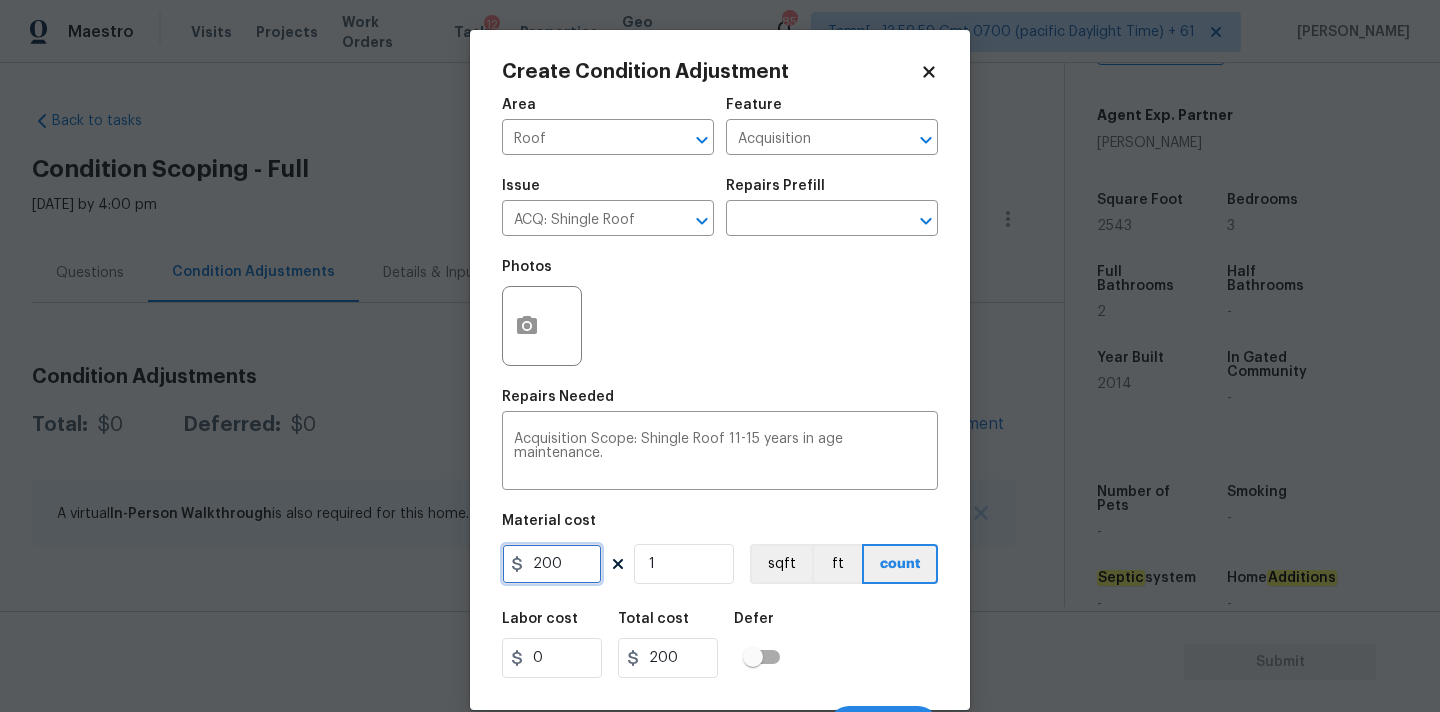 click on "200" at bounding box center (552, 564) 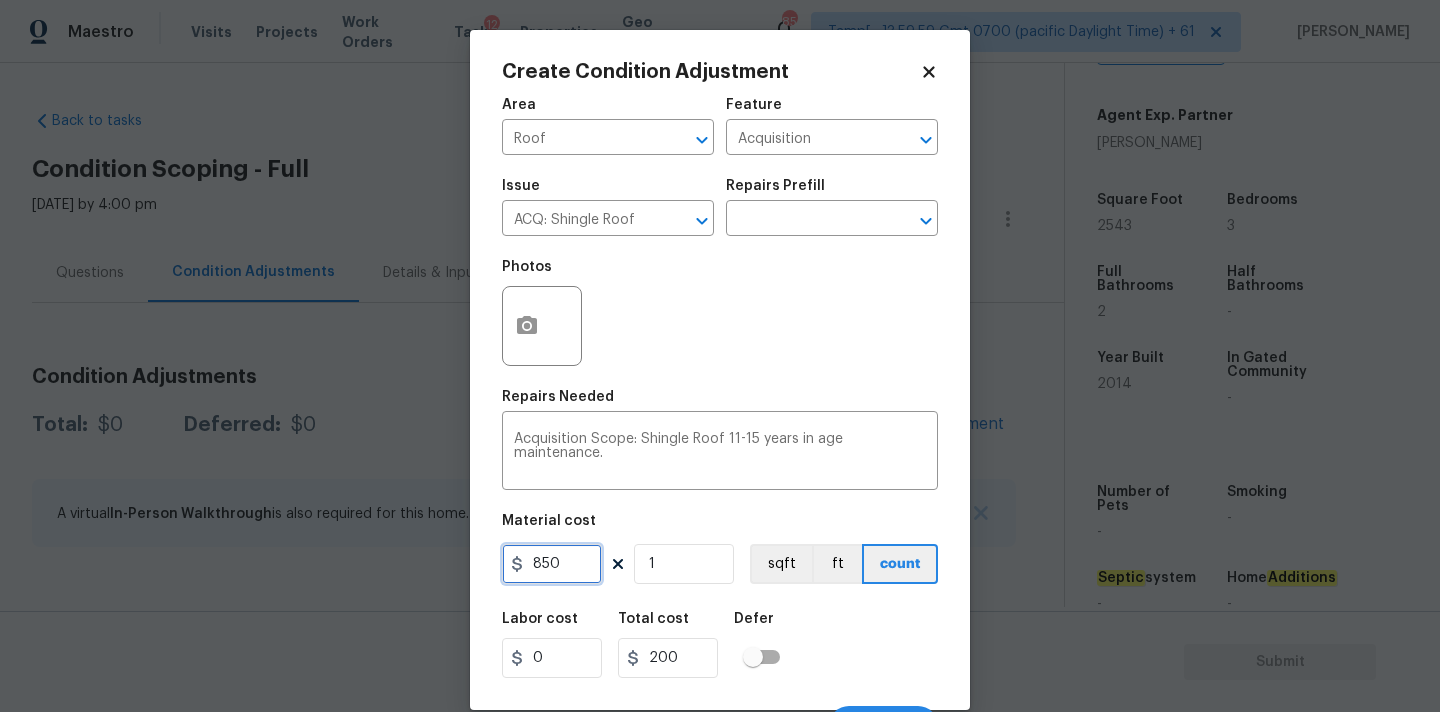 type on "850" 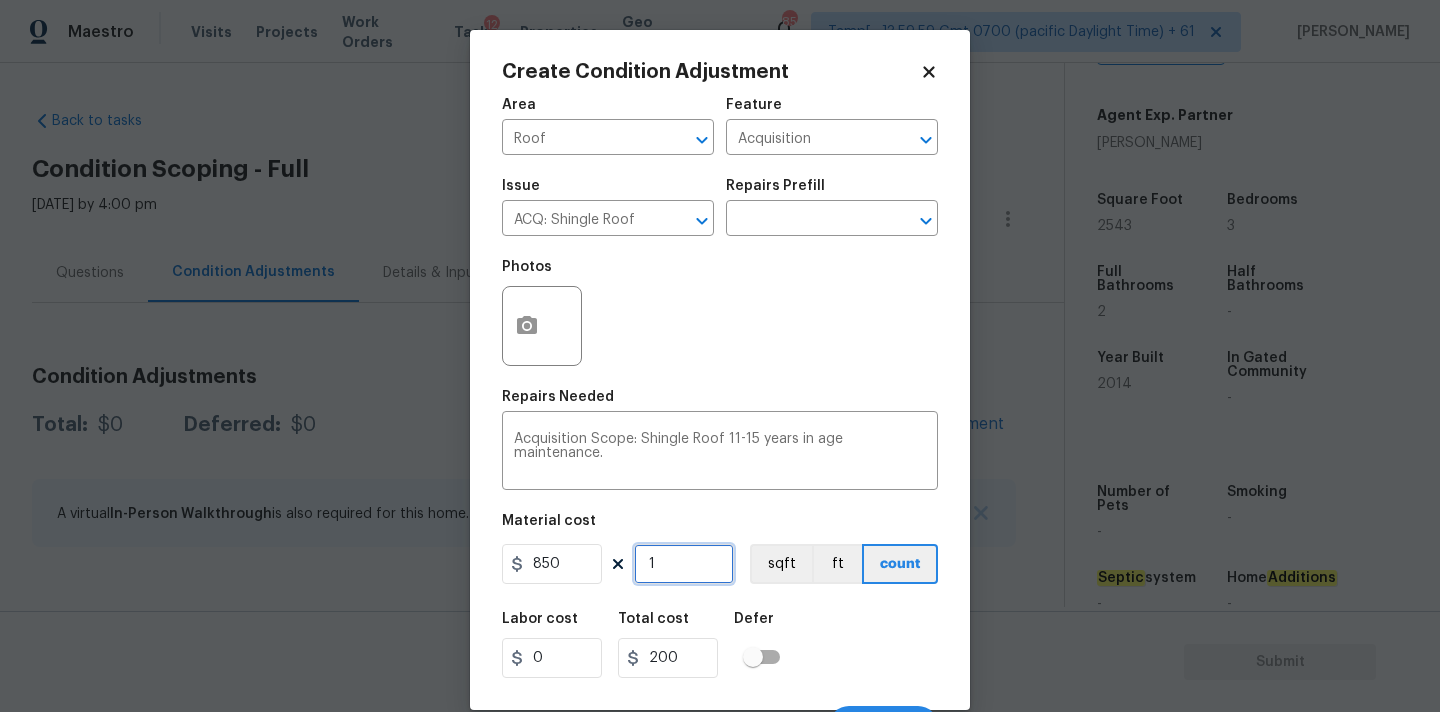 type on "850" 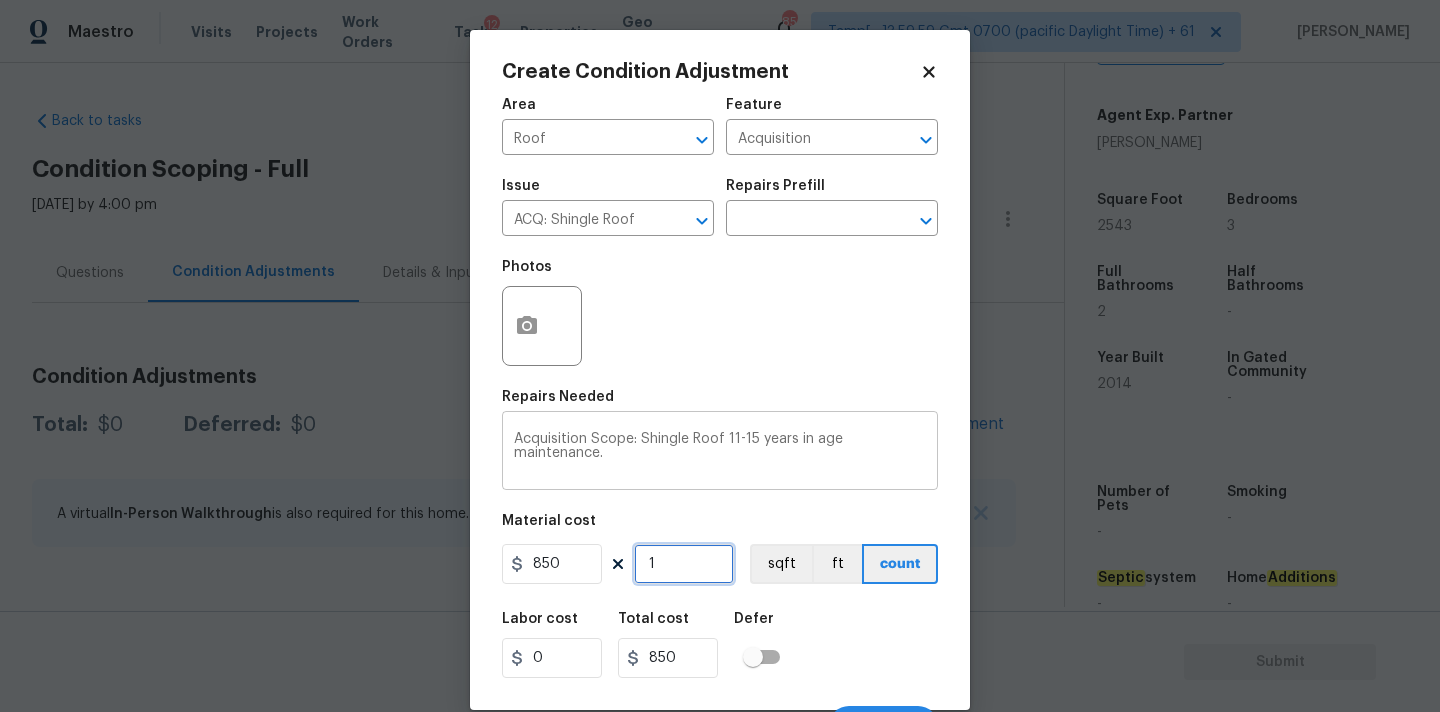 scroll, scrollTop: 35, scrollLeft: 0, axis: vertical 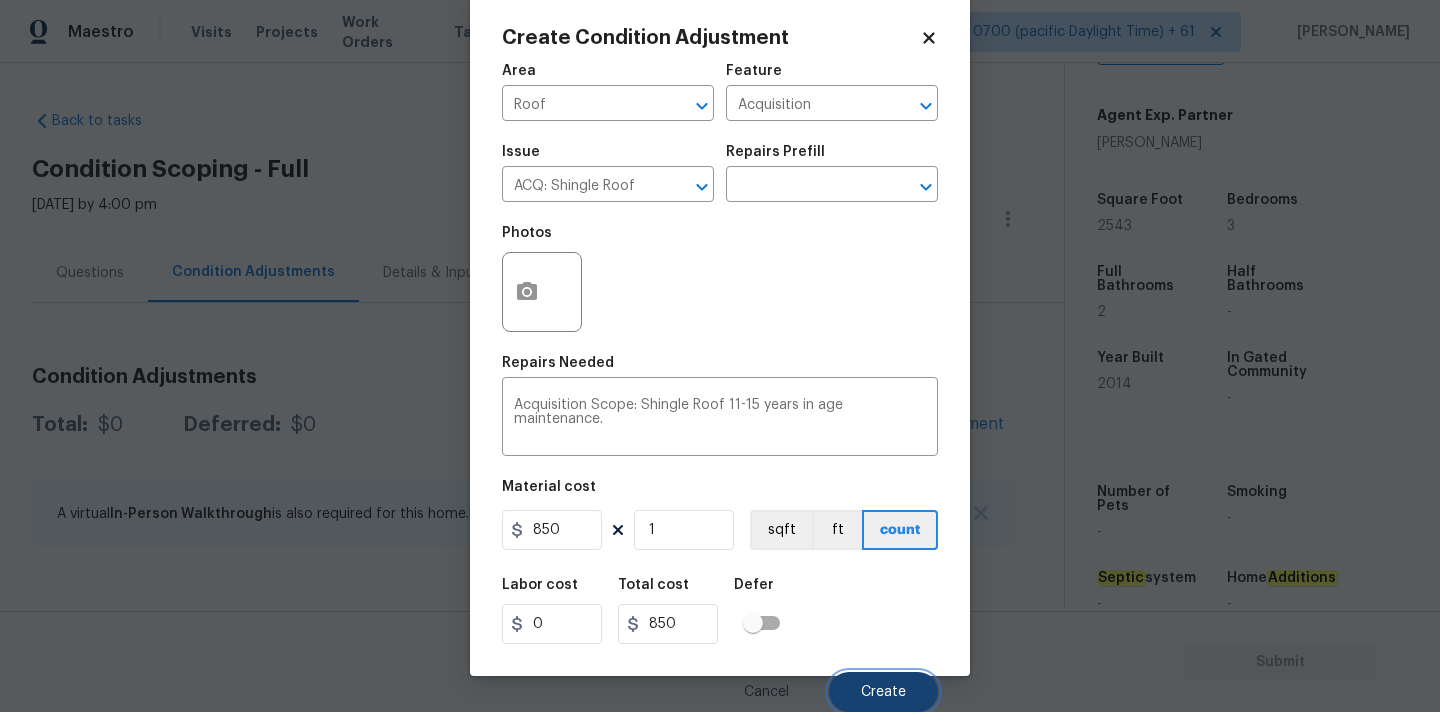 click on "Create" at bounding box center (883, 692) 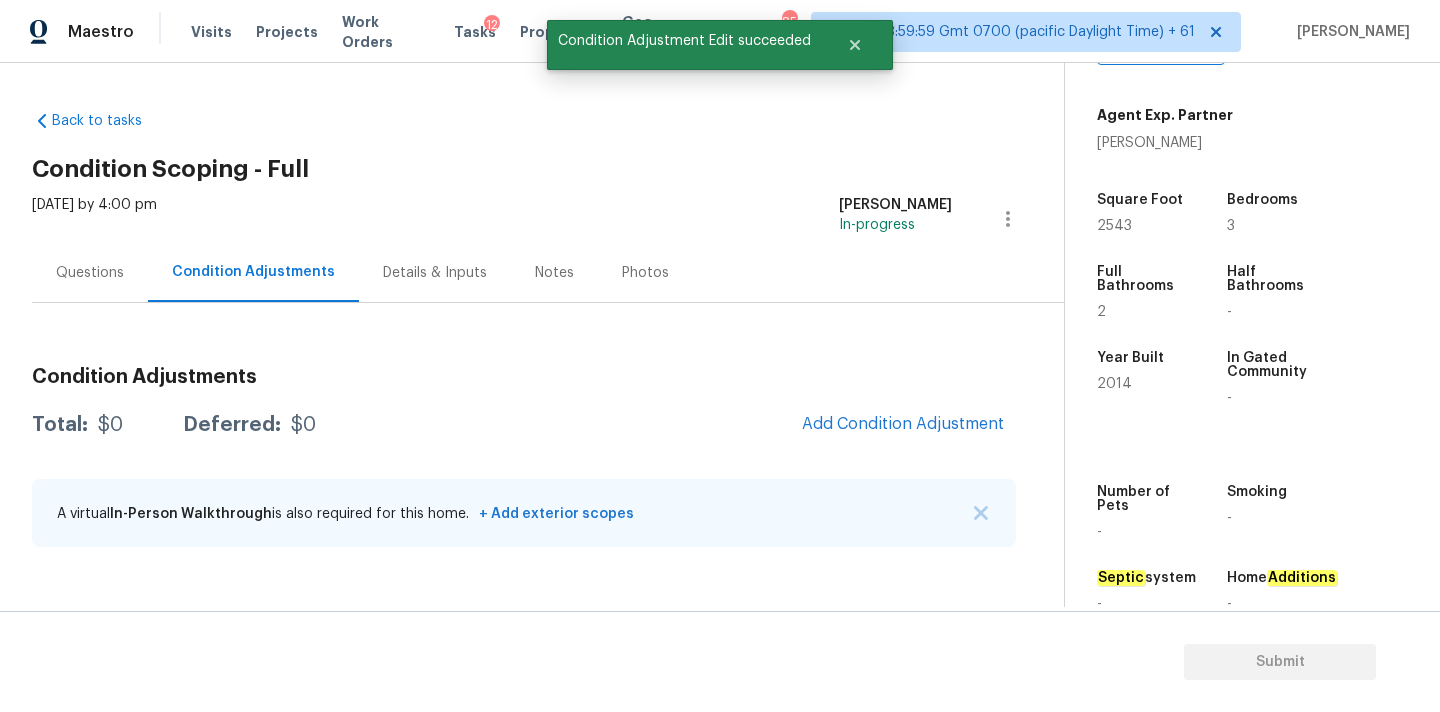 scroll, scrollTop: 28, scrollLeft: 0, axis: vertical 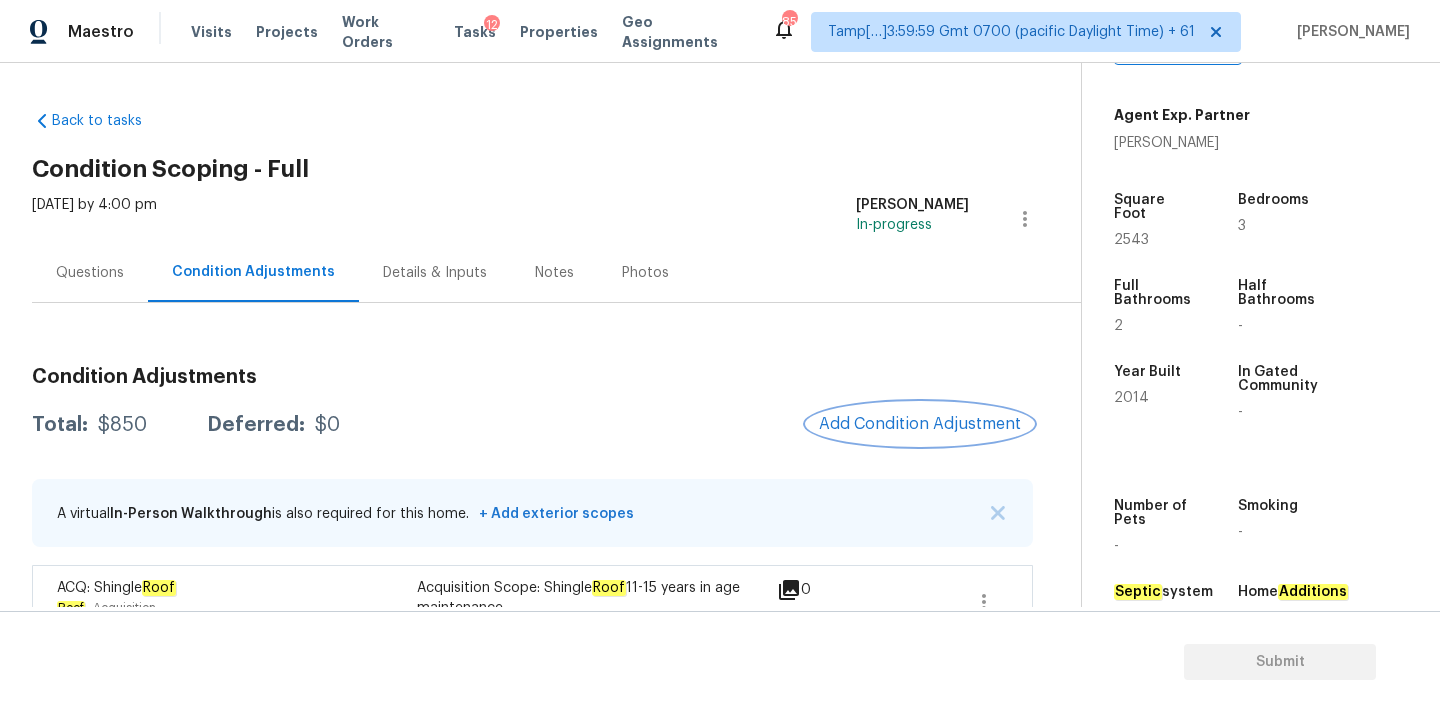 click on "Add Condition Adjustment" at bounding box center (920, 424) 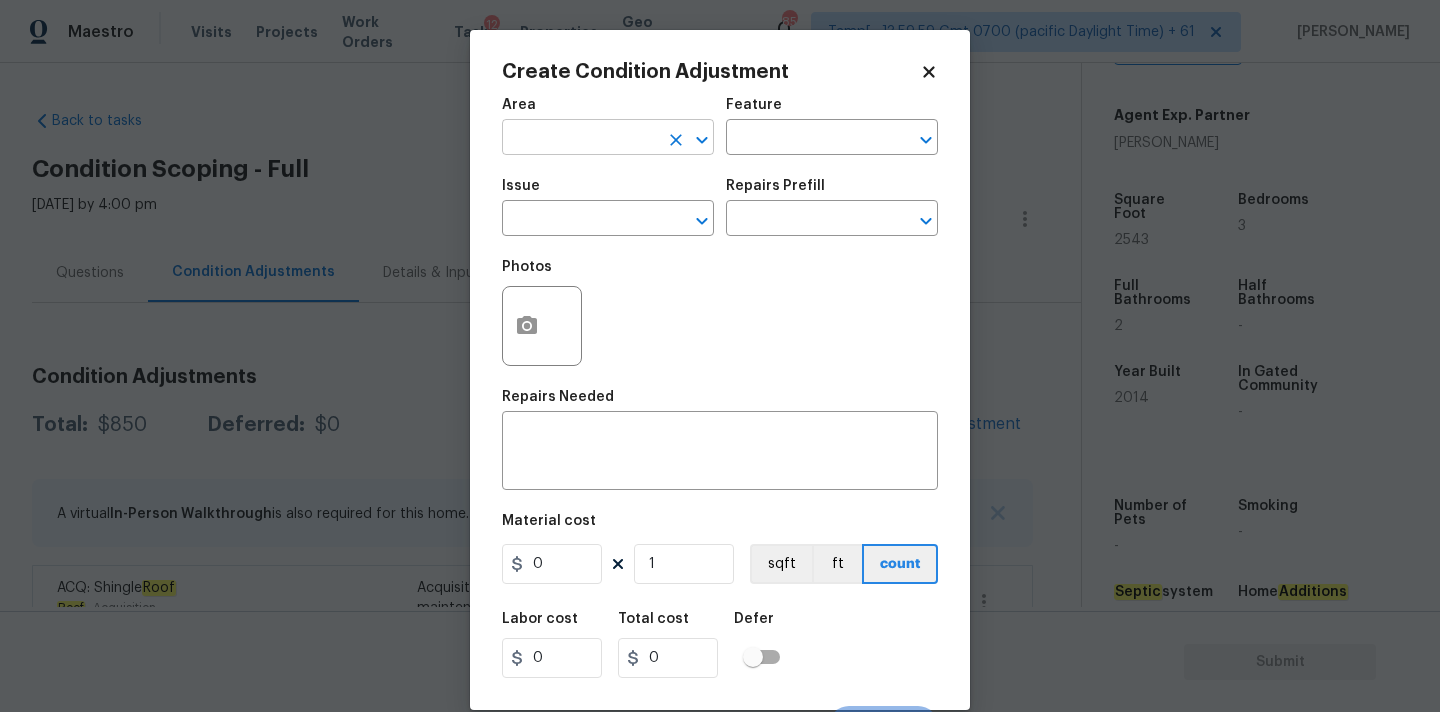 click at bounding box center (580, 139) 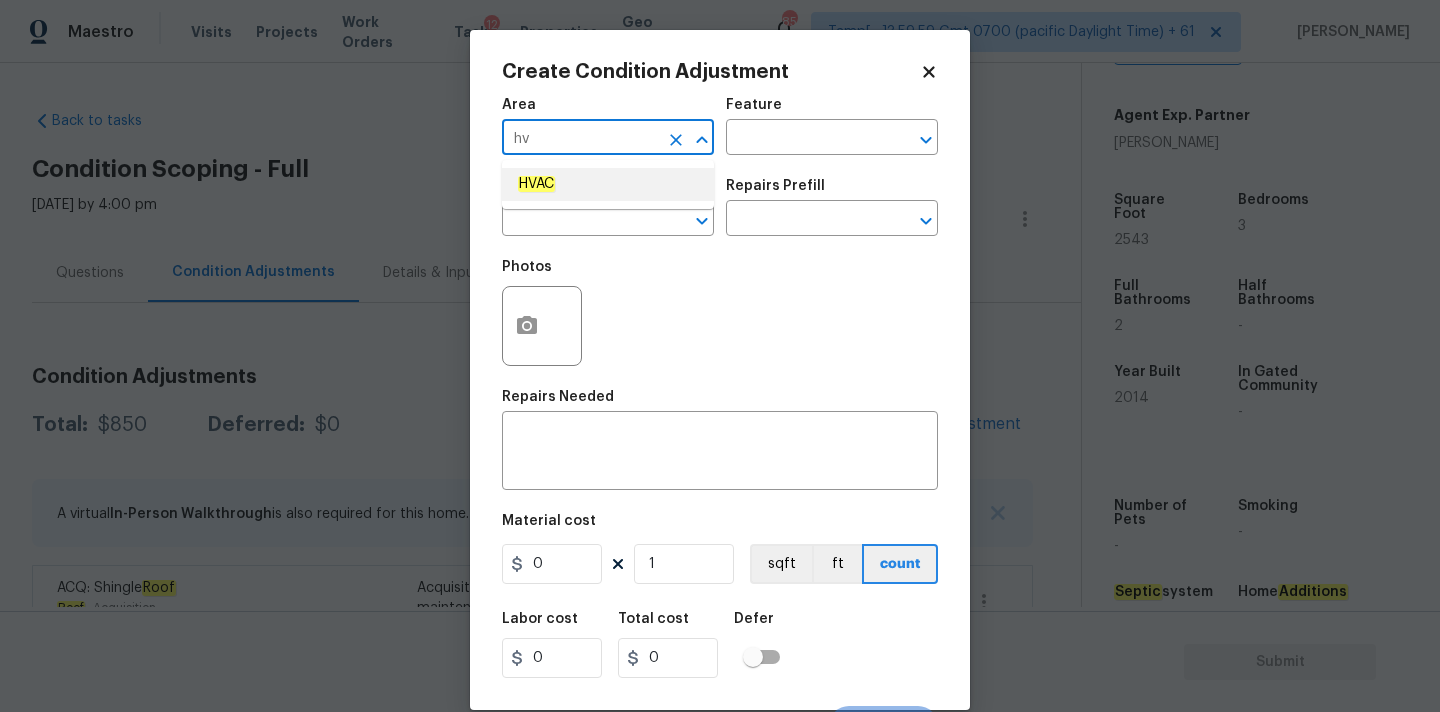 click on "HVAC" at bounding box center [608, 184] 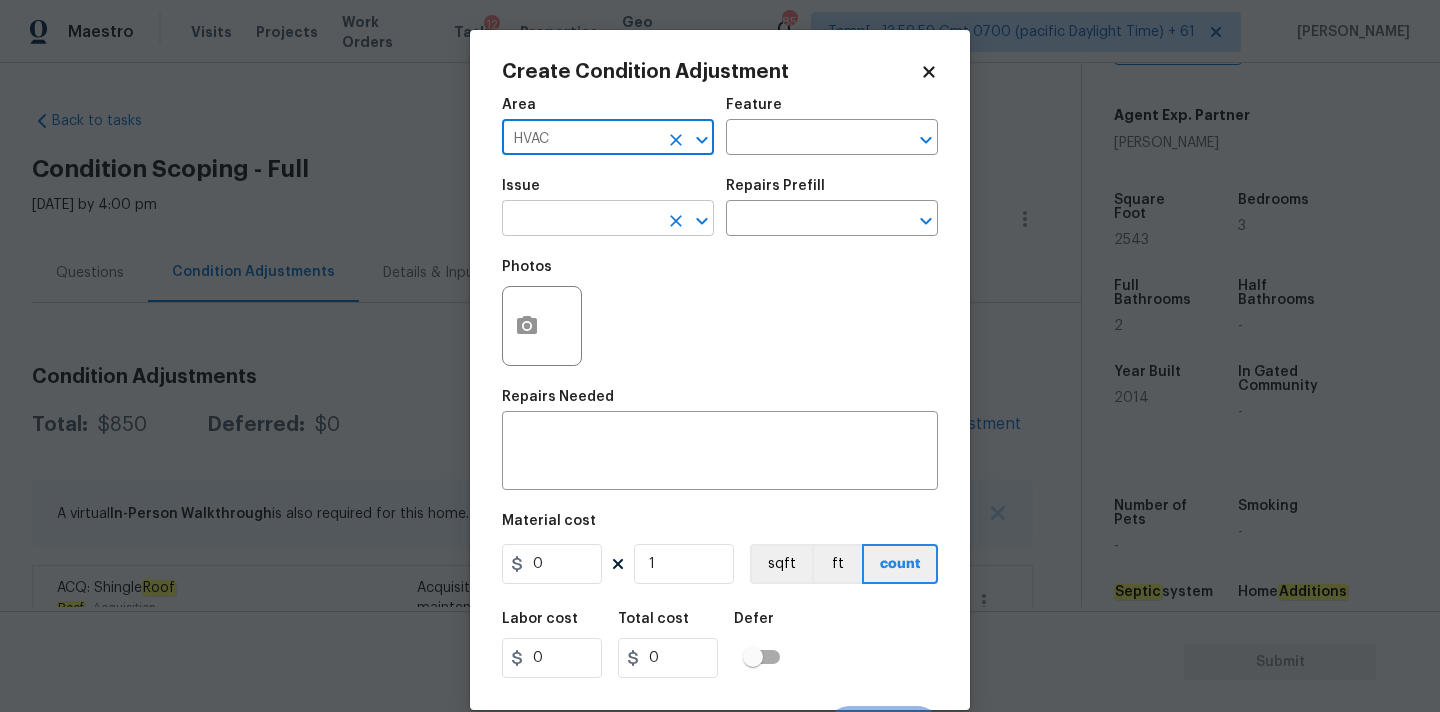 type on "HVAC" 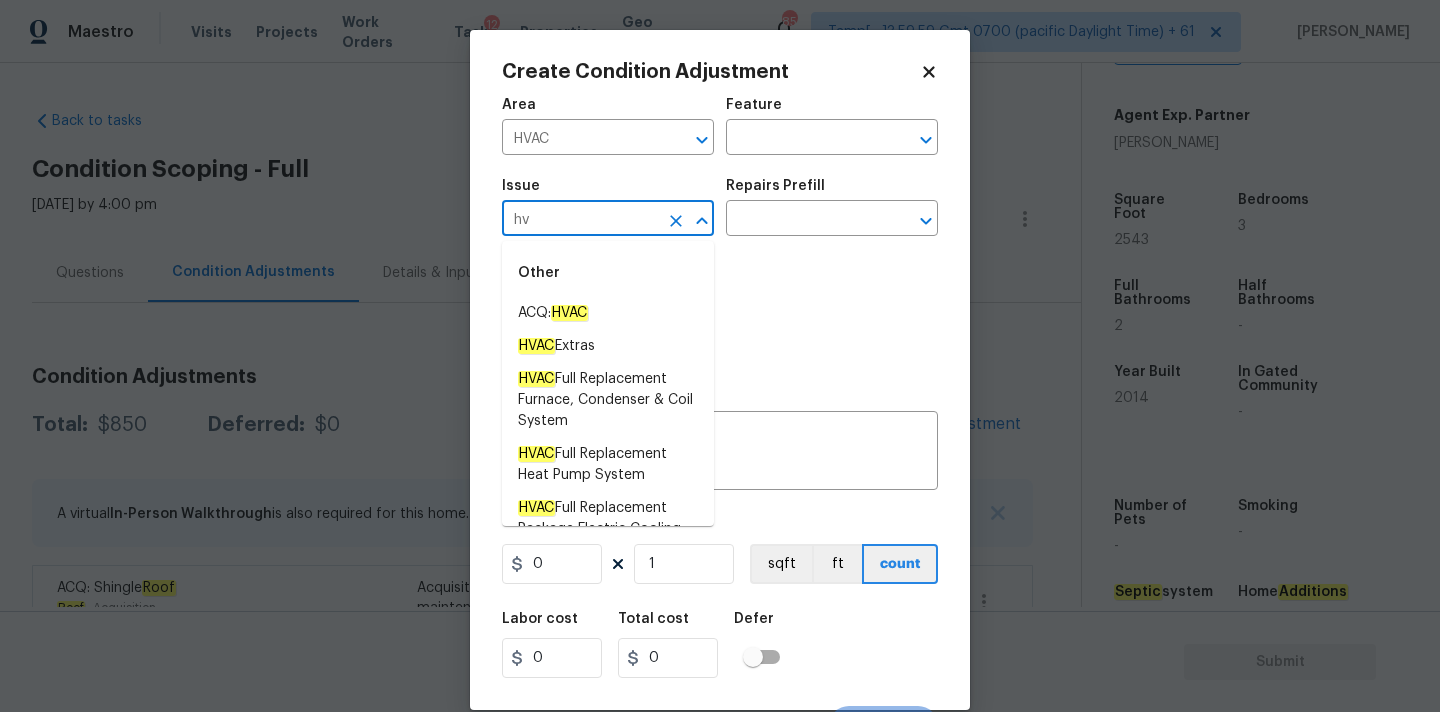 click on "Other" at bounding box center [608, 273] 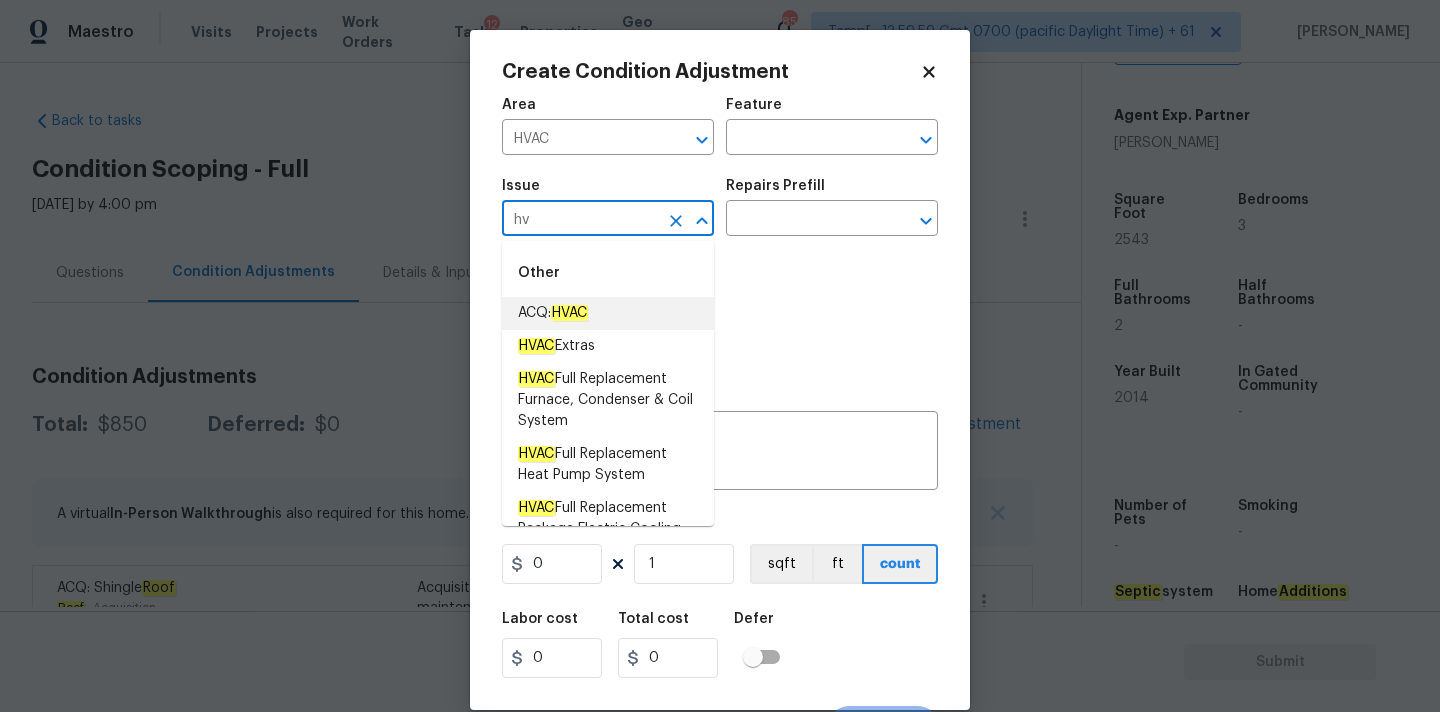 click on "ACQ:  HVAC" at bounding box center [608, 313] 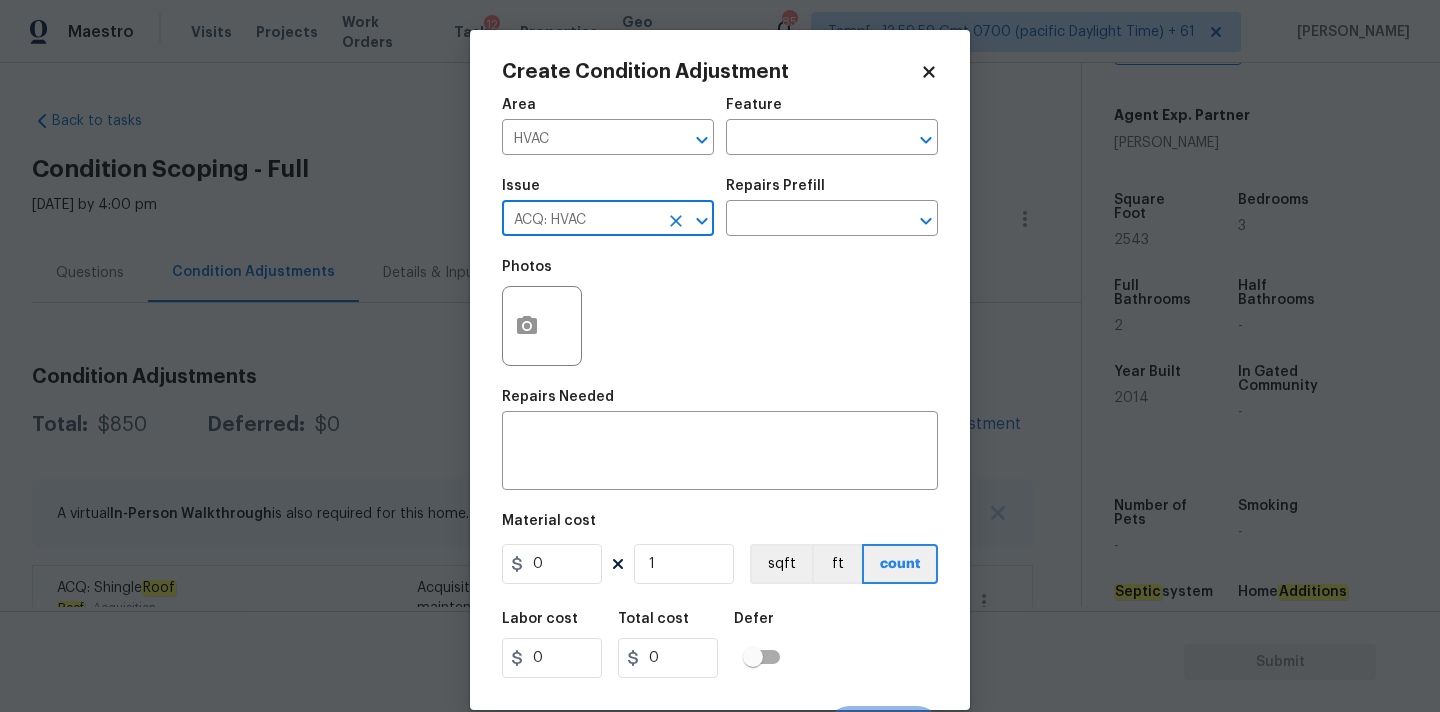 type on "ACQ: HVAC" 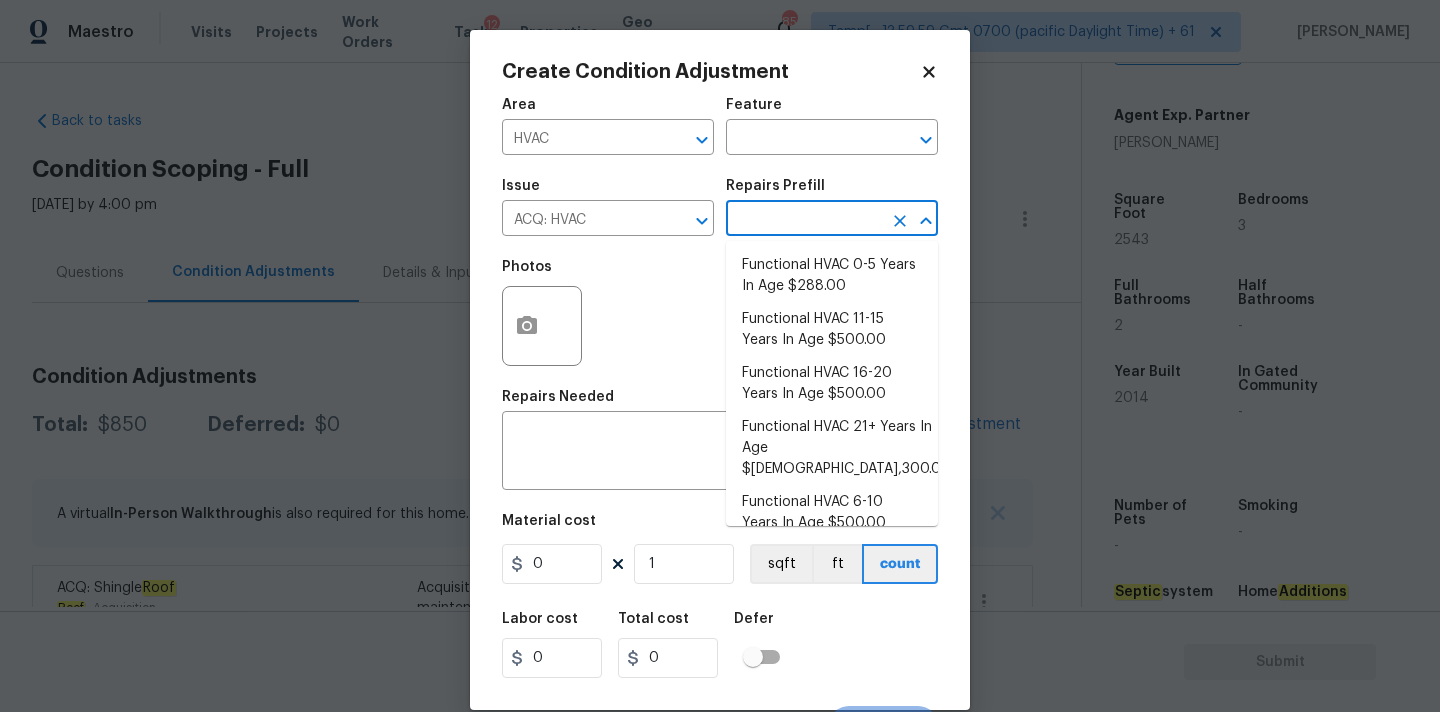 click at bounding box center [804, 220] 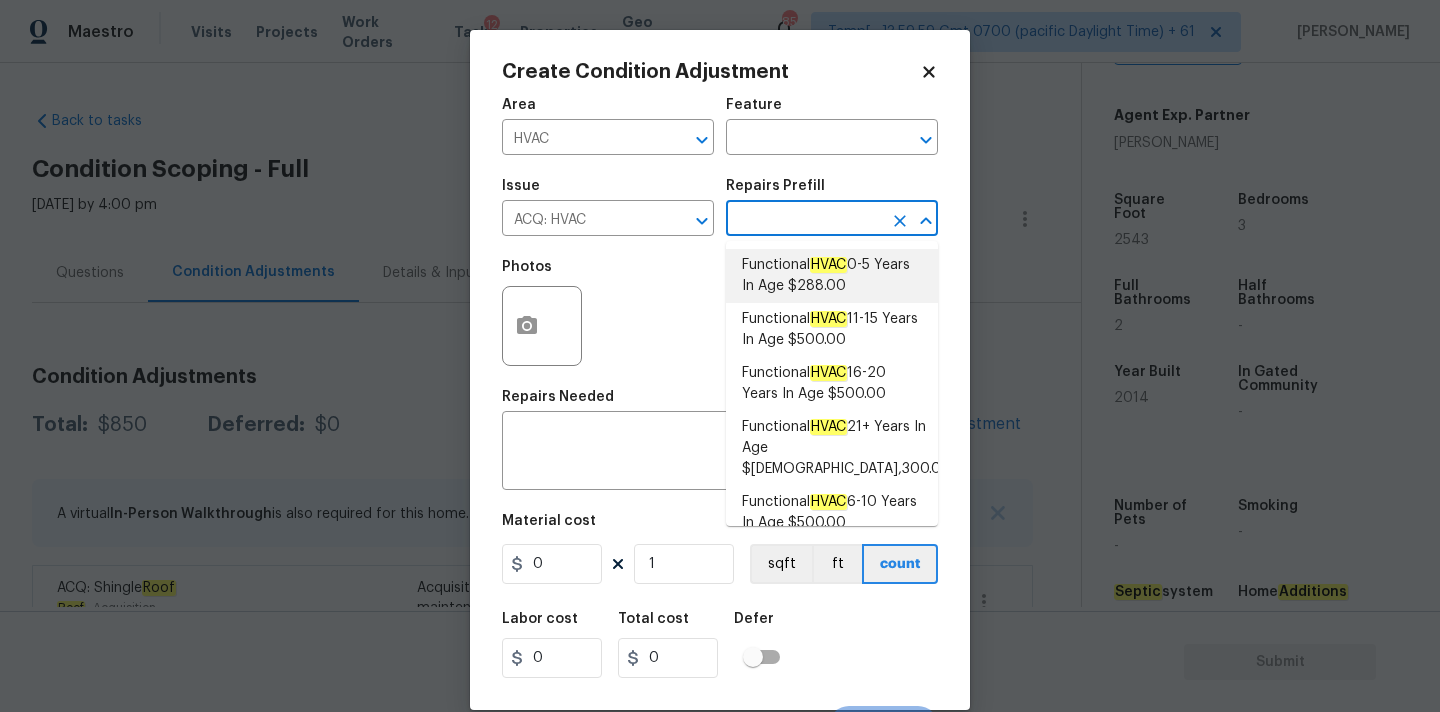 click on "Functional  HVAC  0-5 Years In Age $288.00" at bounding box center (832, 276) 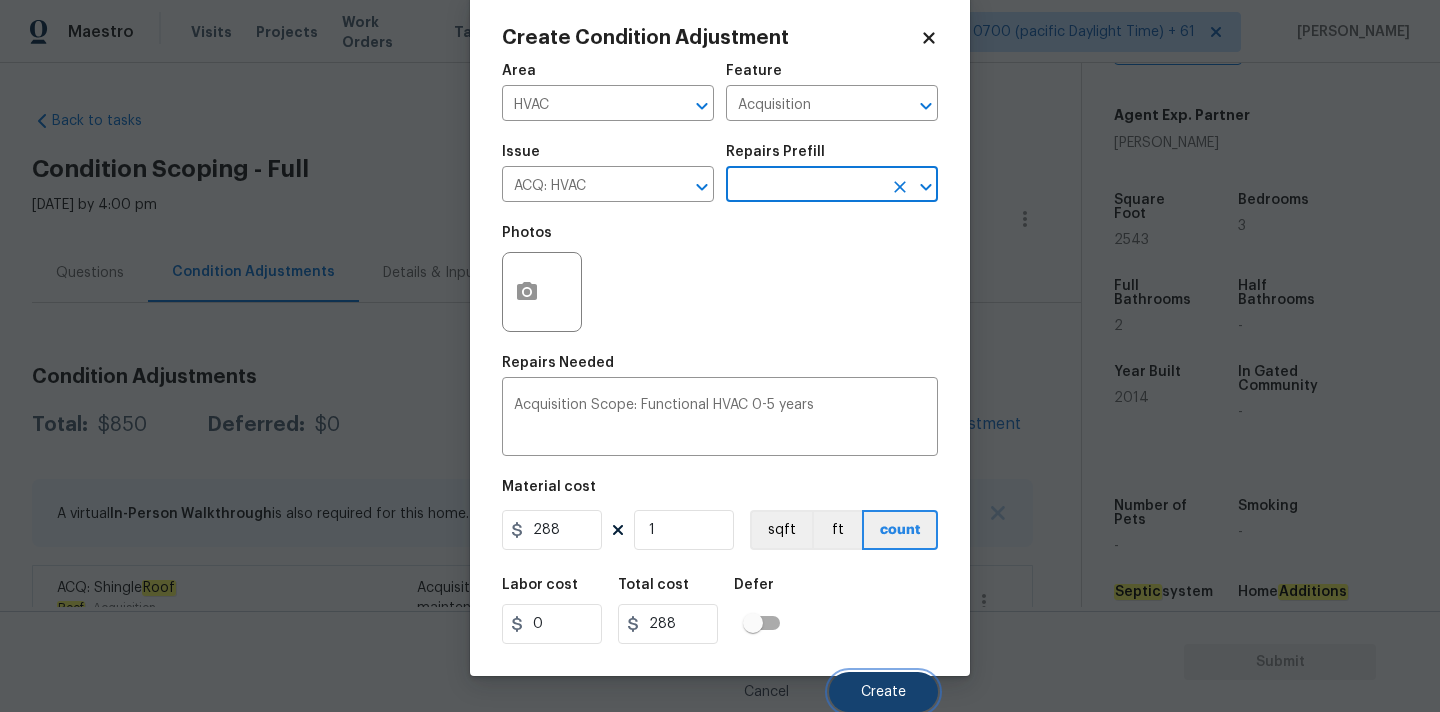 click on "Create" at bounding box center (883, 692) 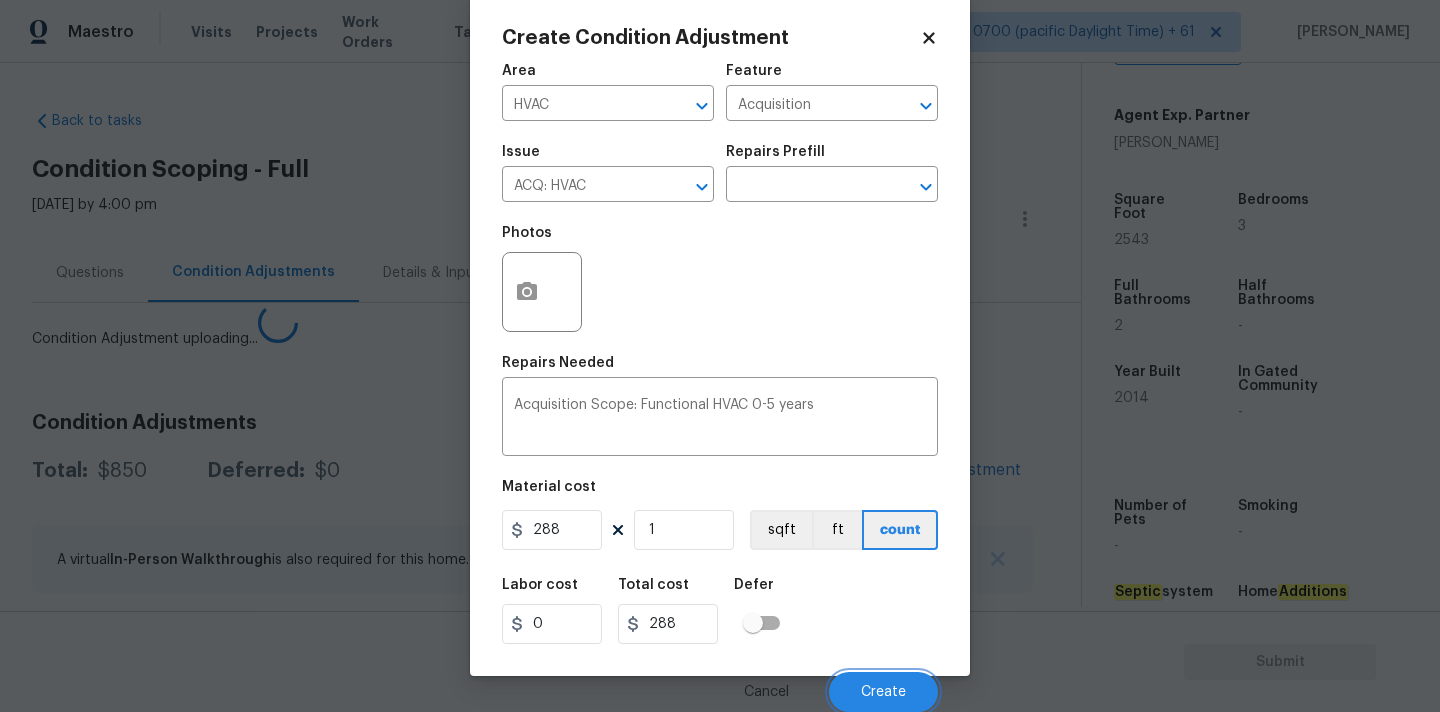 scroll, scrollTop: 28, scrollLeft: 0, axis: vertical 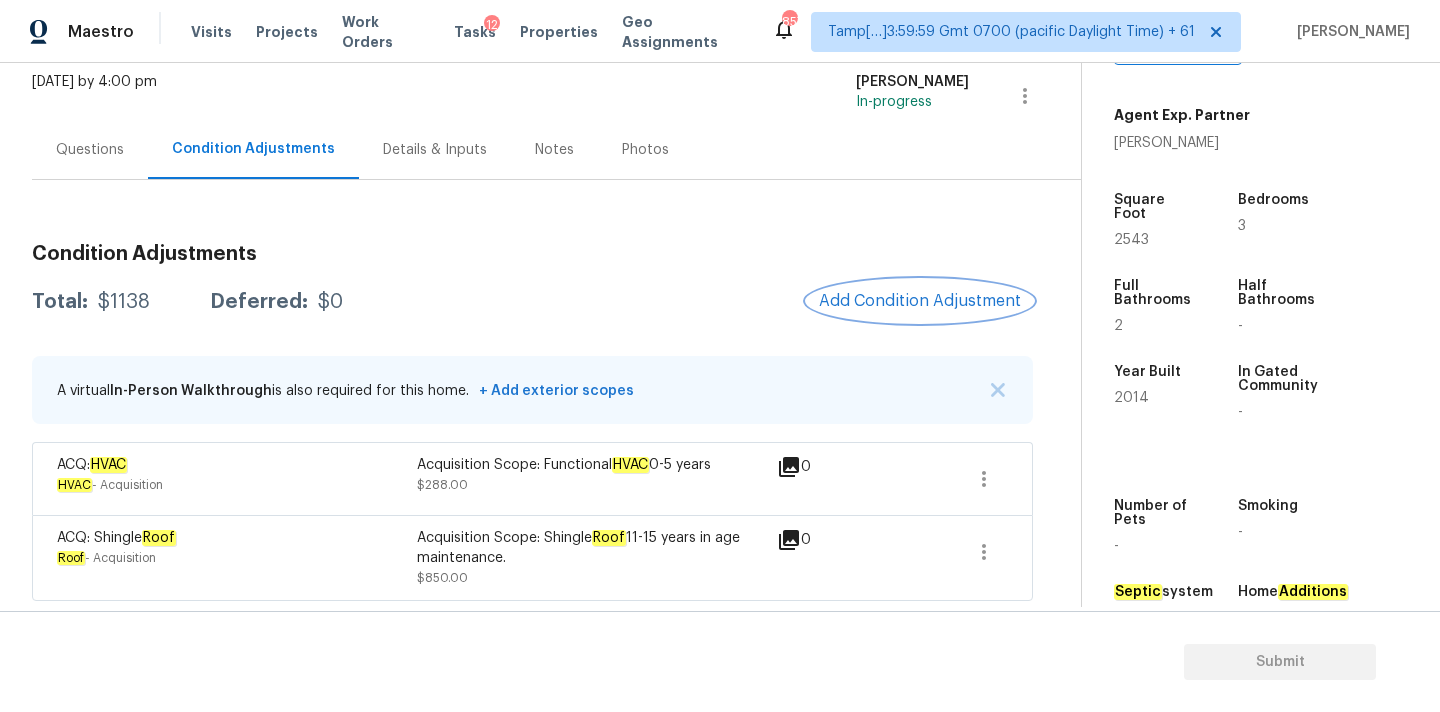 click on "Add Condition Adjustment" at bounding box center (920, 301) 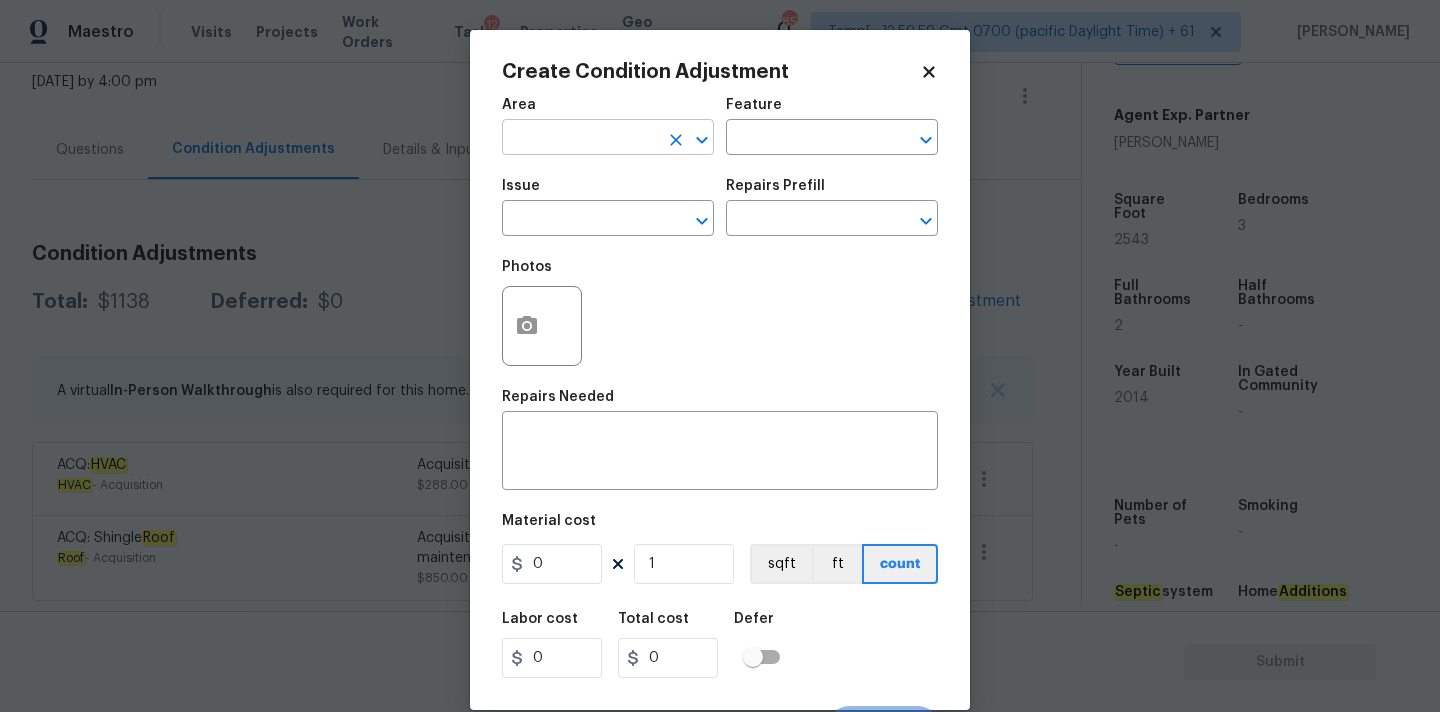 click at bounding box center (580, 139) 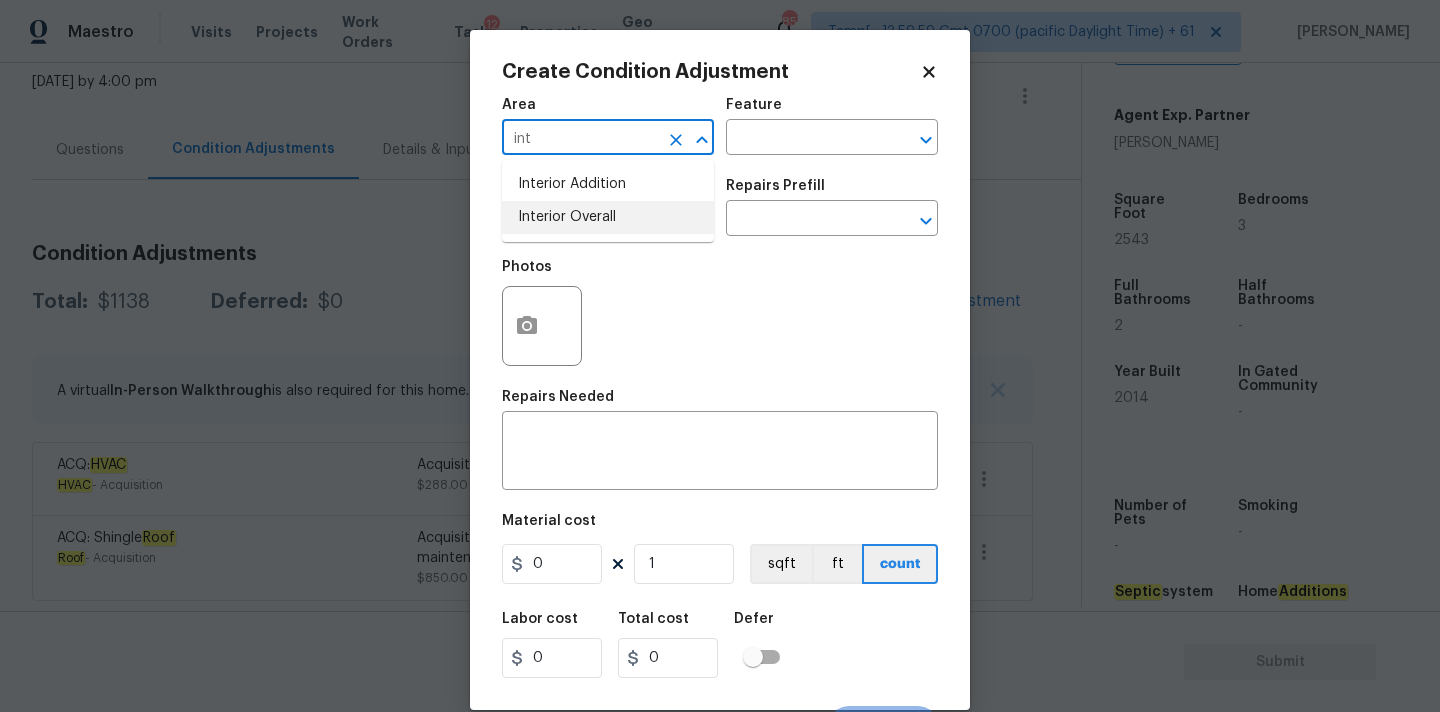 click on "Interior Overall" at bounding box center [608, 217] 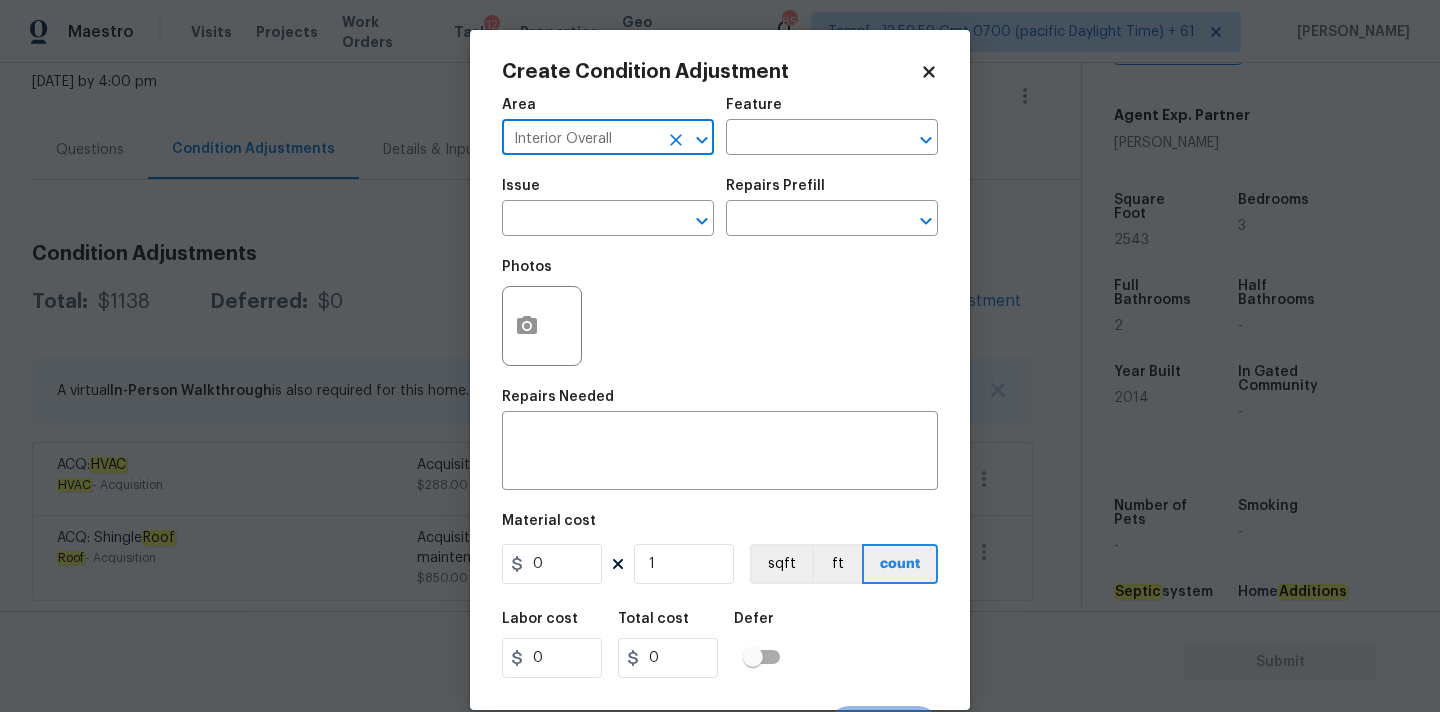 type on "Interior Overall" 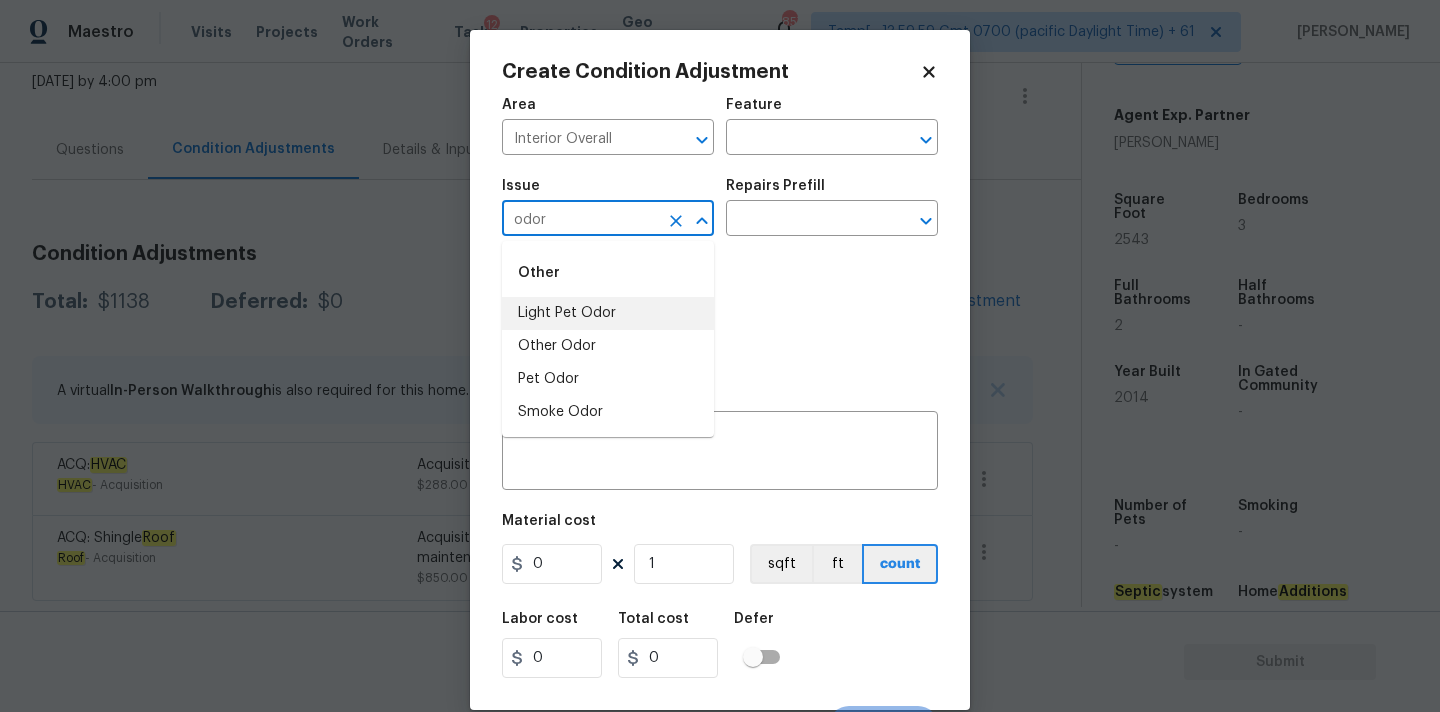 click on "Light Pet Odor" at bounding box center [608, 313] 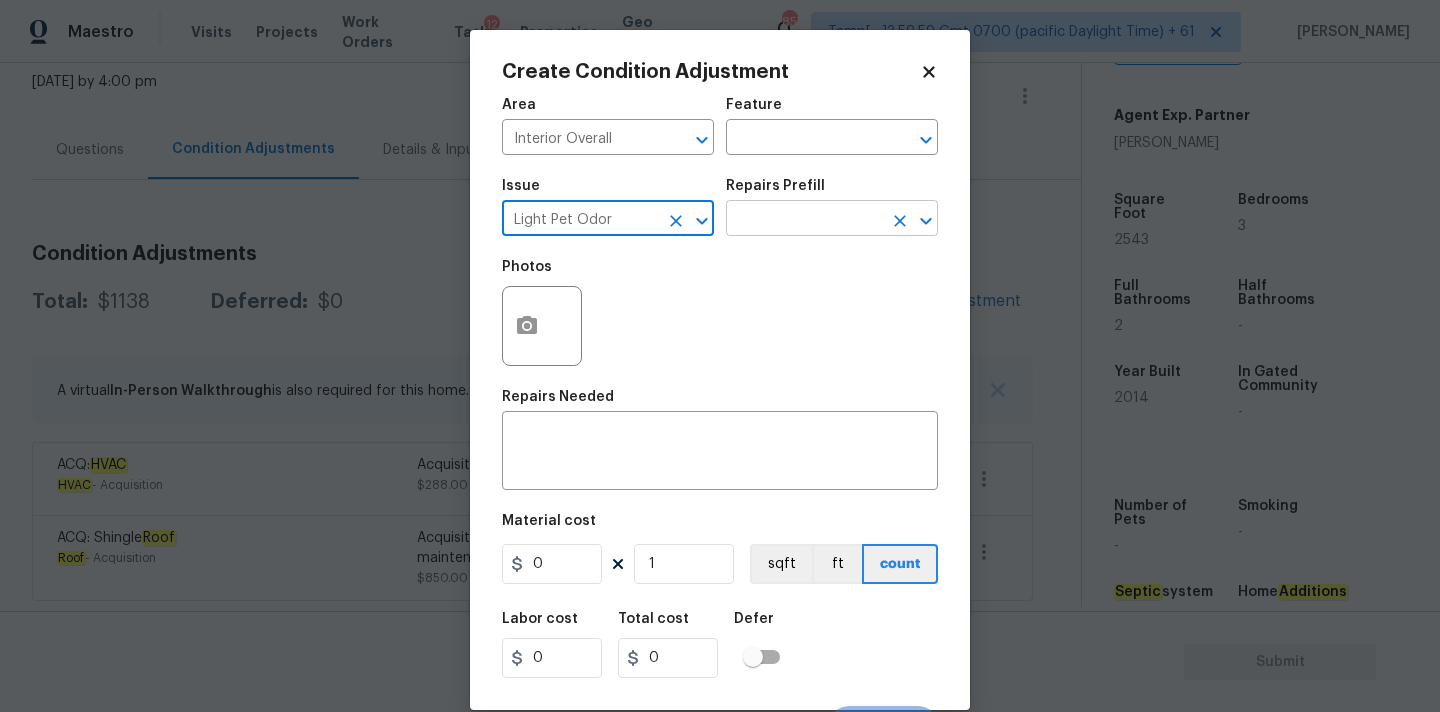 type on "Light Pet Odor" 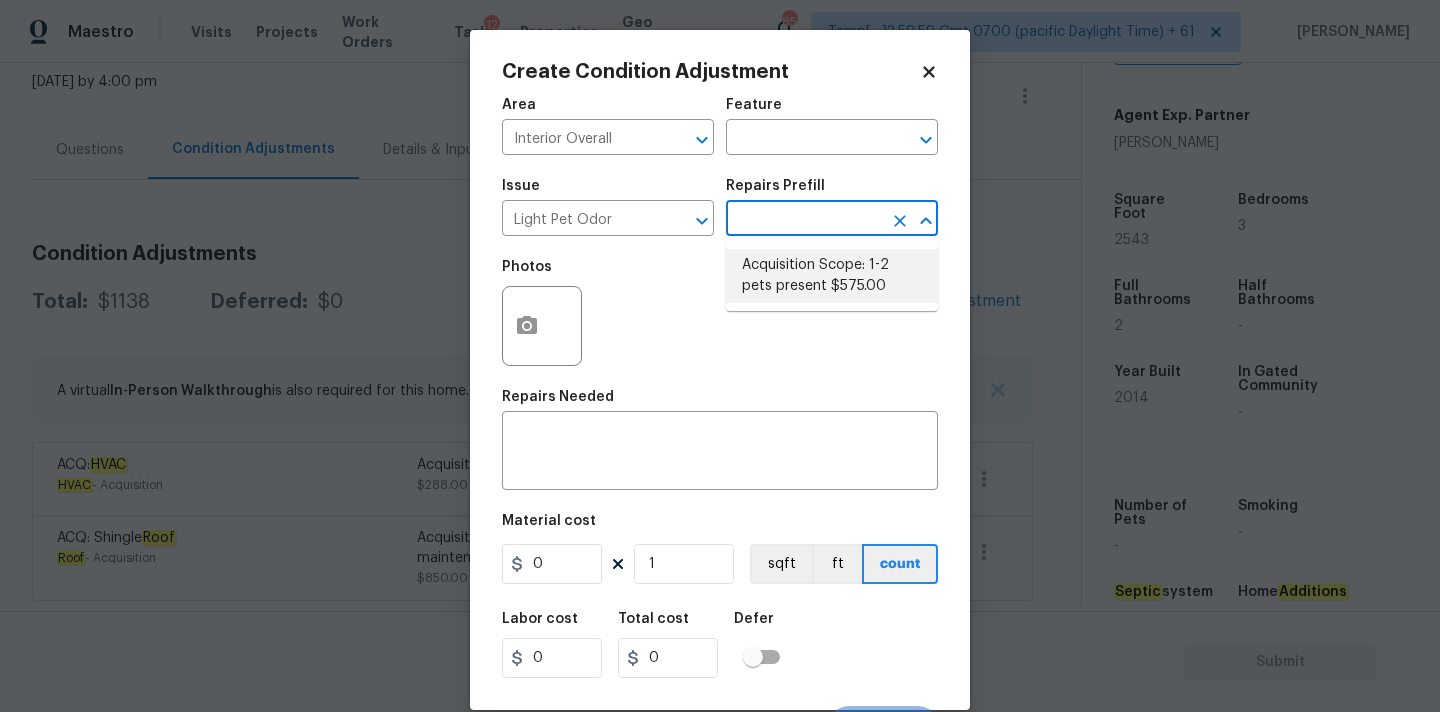 click on "Acquisition Scope: 1-2 pets present $575.00" at bounding box center (832, 276) 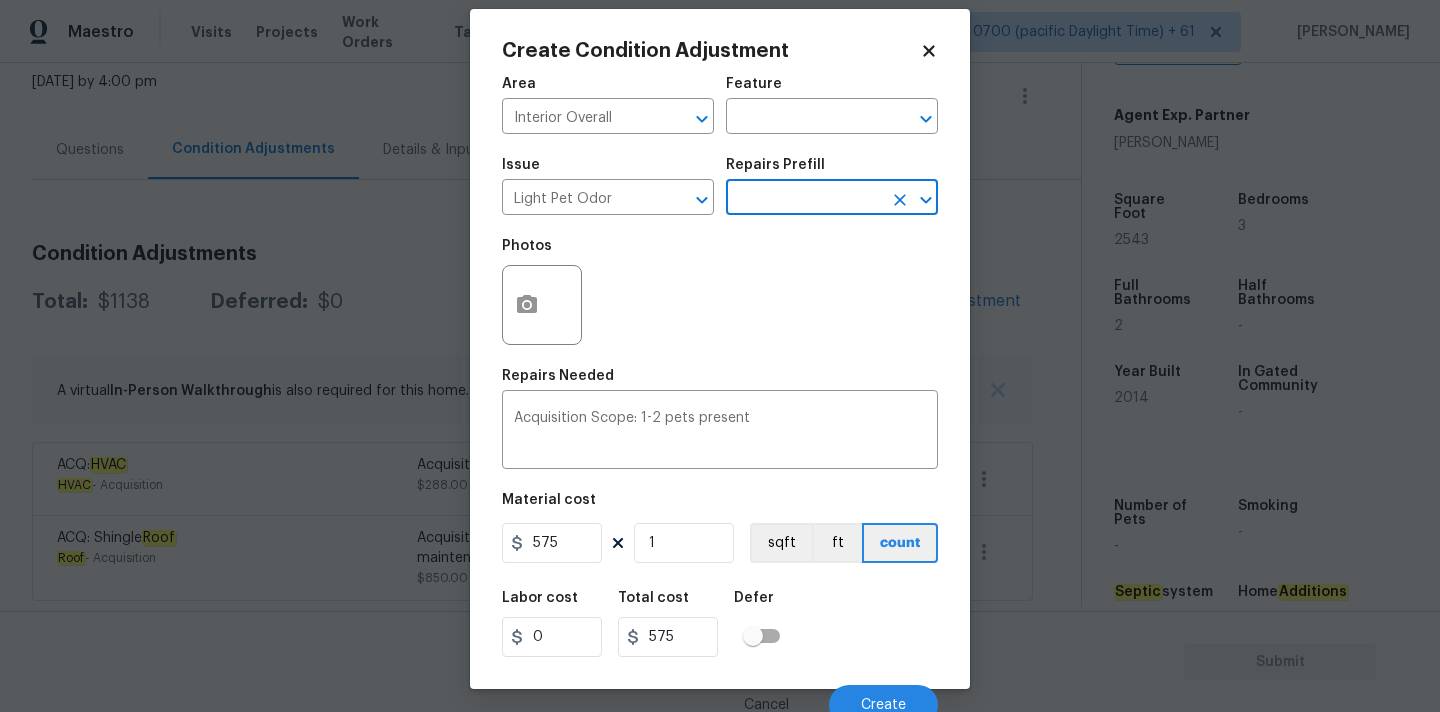 scroll, scrollTop: 35, scrollLeft: 0, axis: vertical 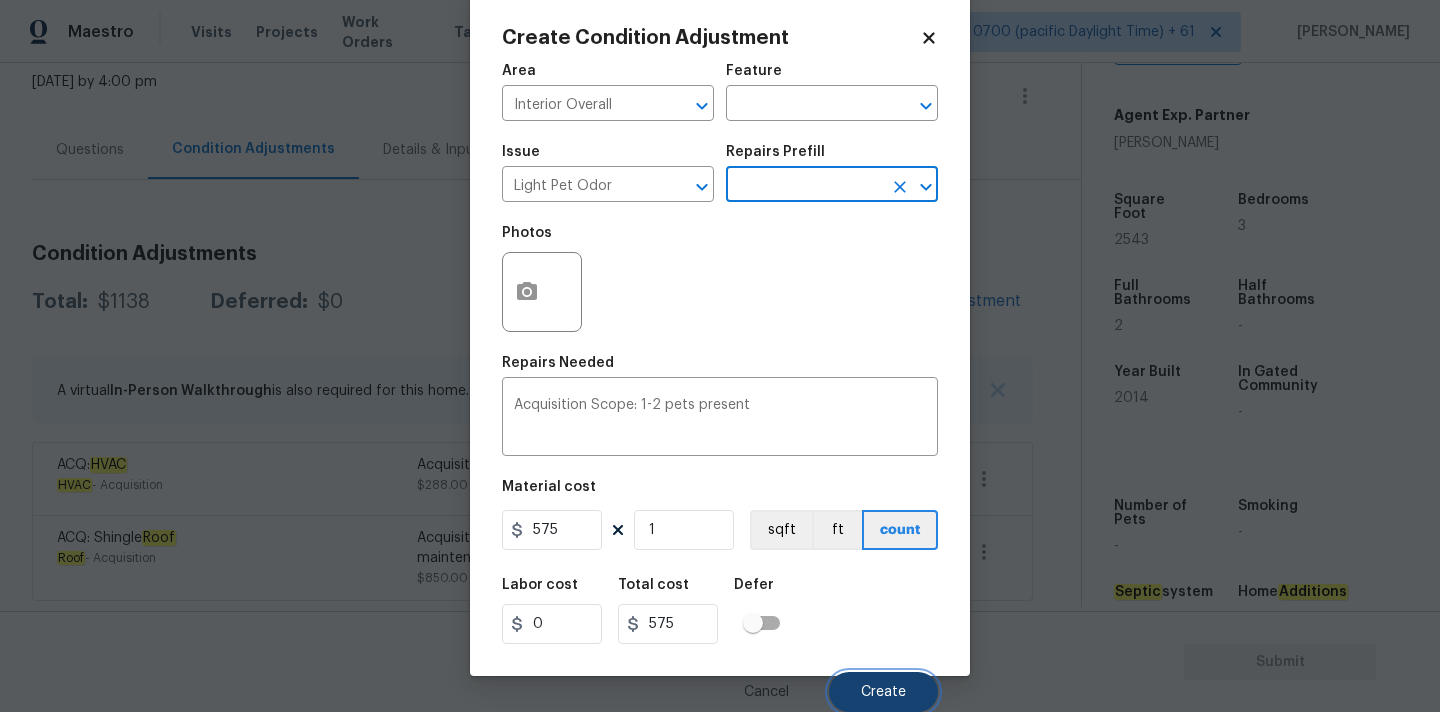 click on "Create" at bounding box center [883, 692] 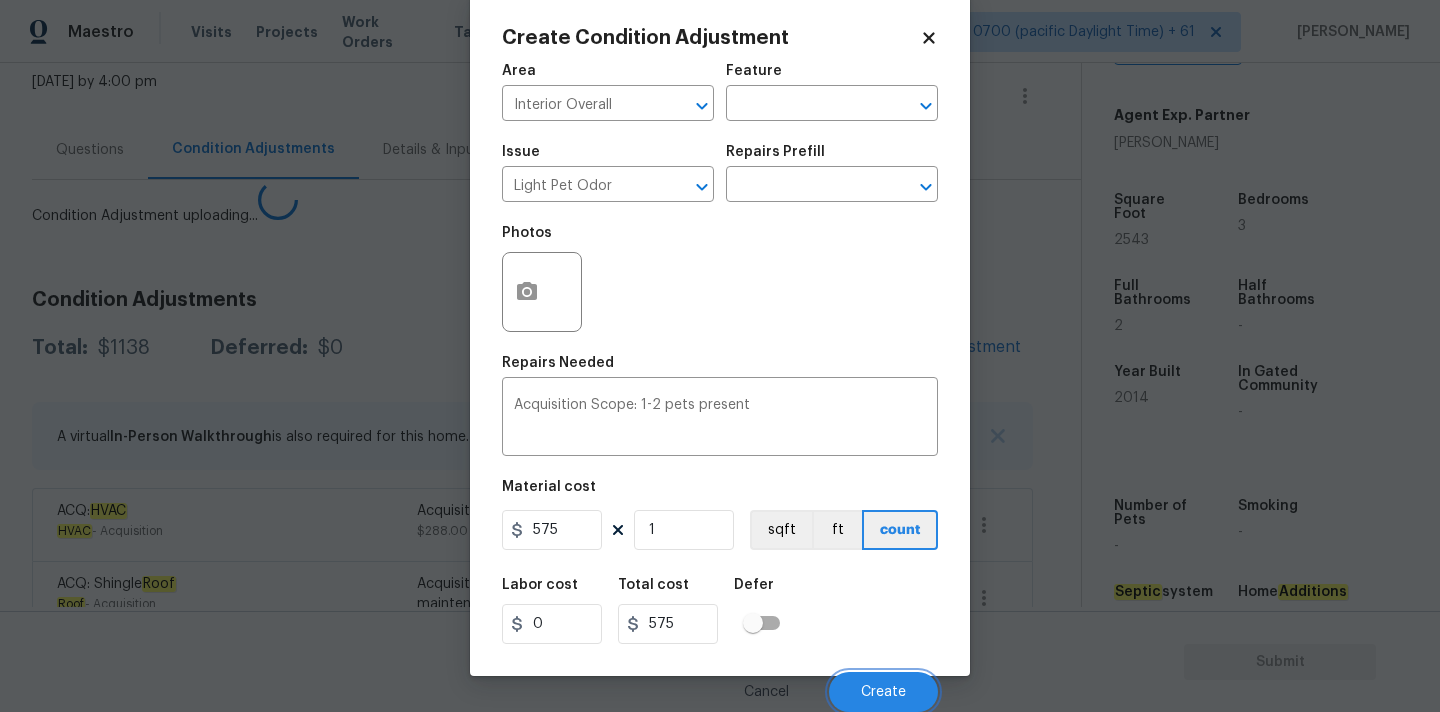 scroll, scrollTop: 28, scrollLeft: 0, axis: vertical 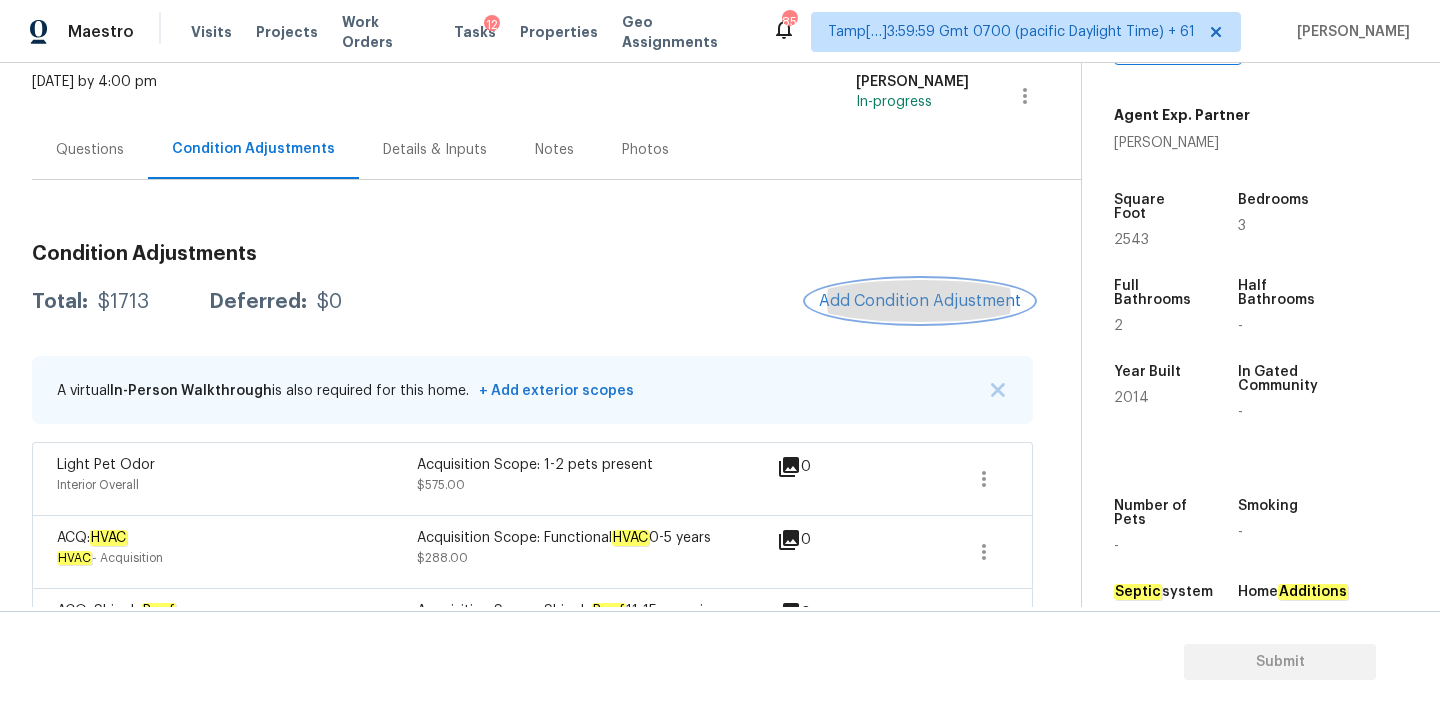 click on "Add Condition Adjustment" at bounding box center [920, 301] 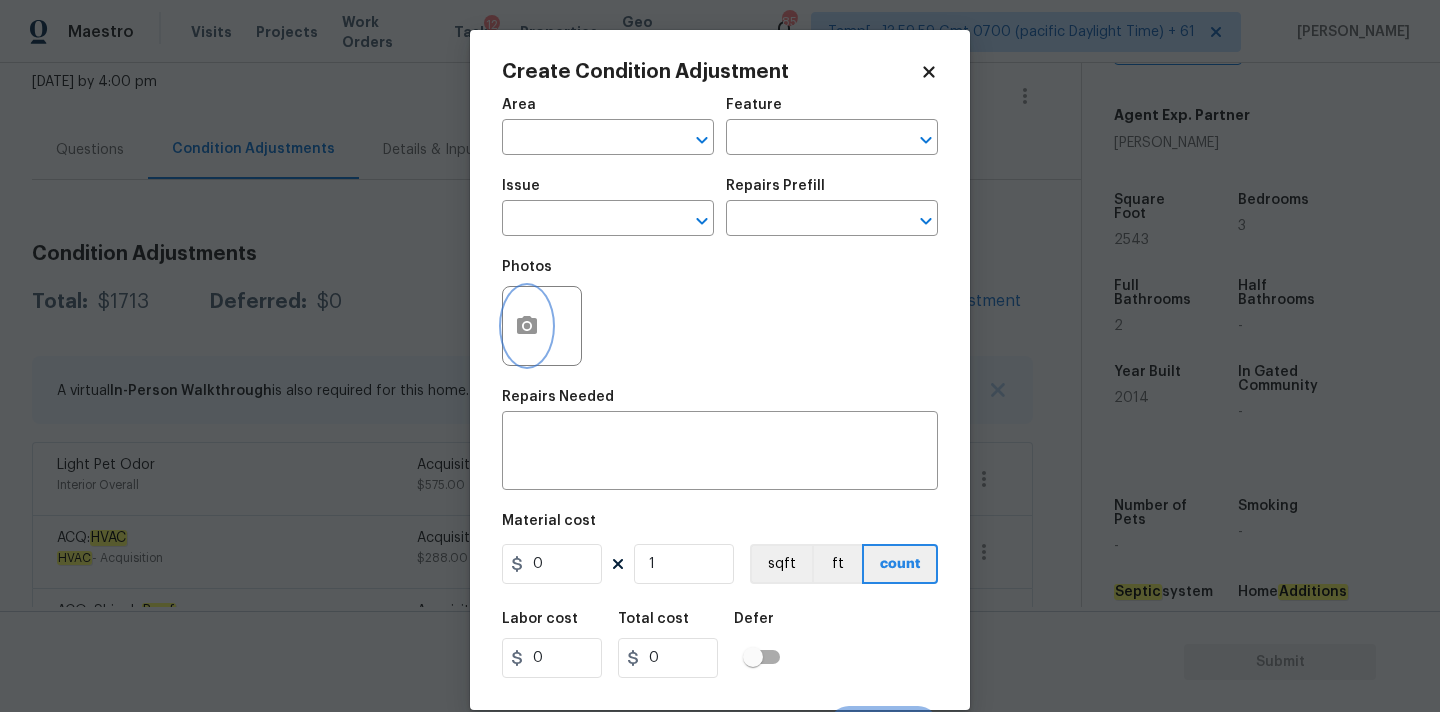 click at bounding box center (527, 326) 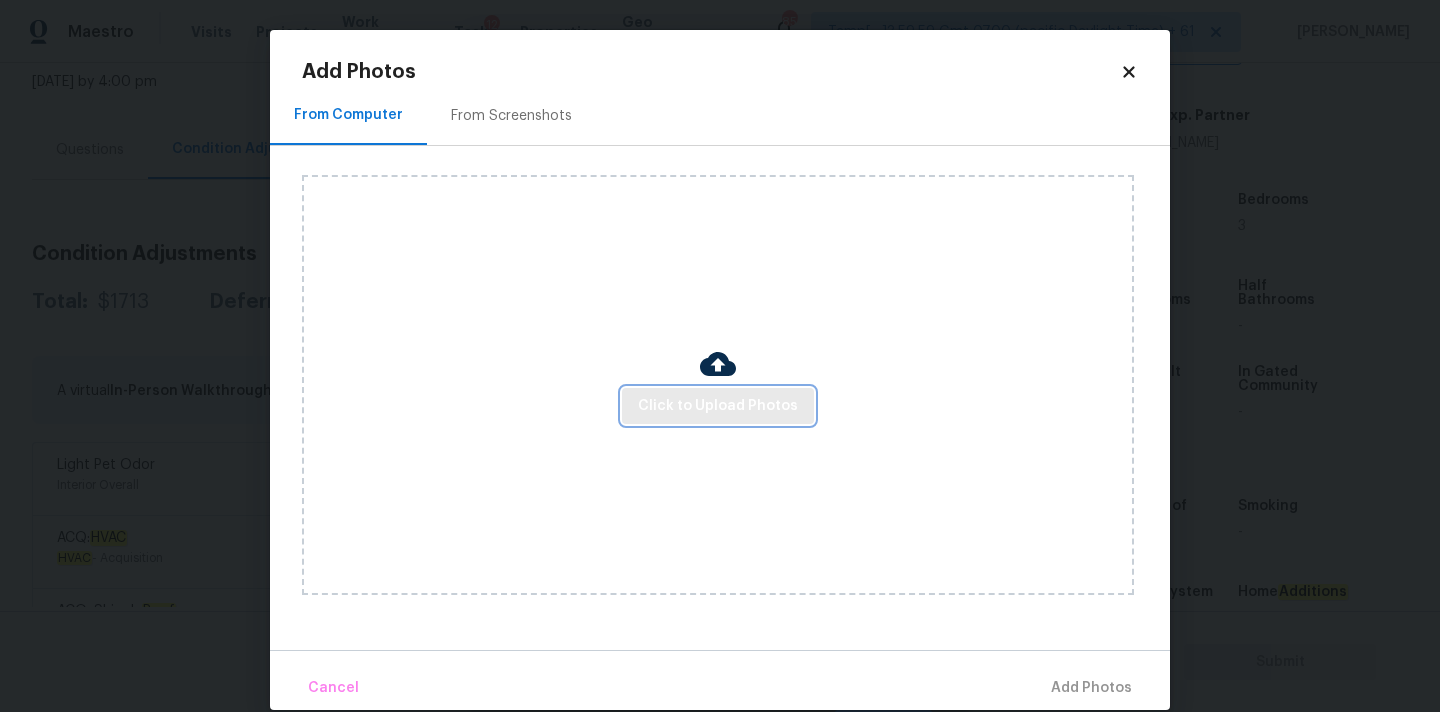 click on "Click to Upload Photos" at bounding box center [718, 406] 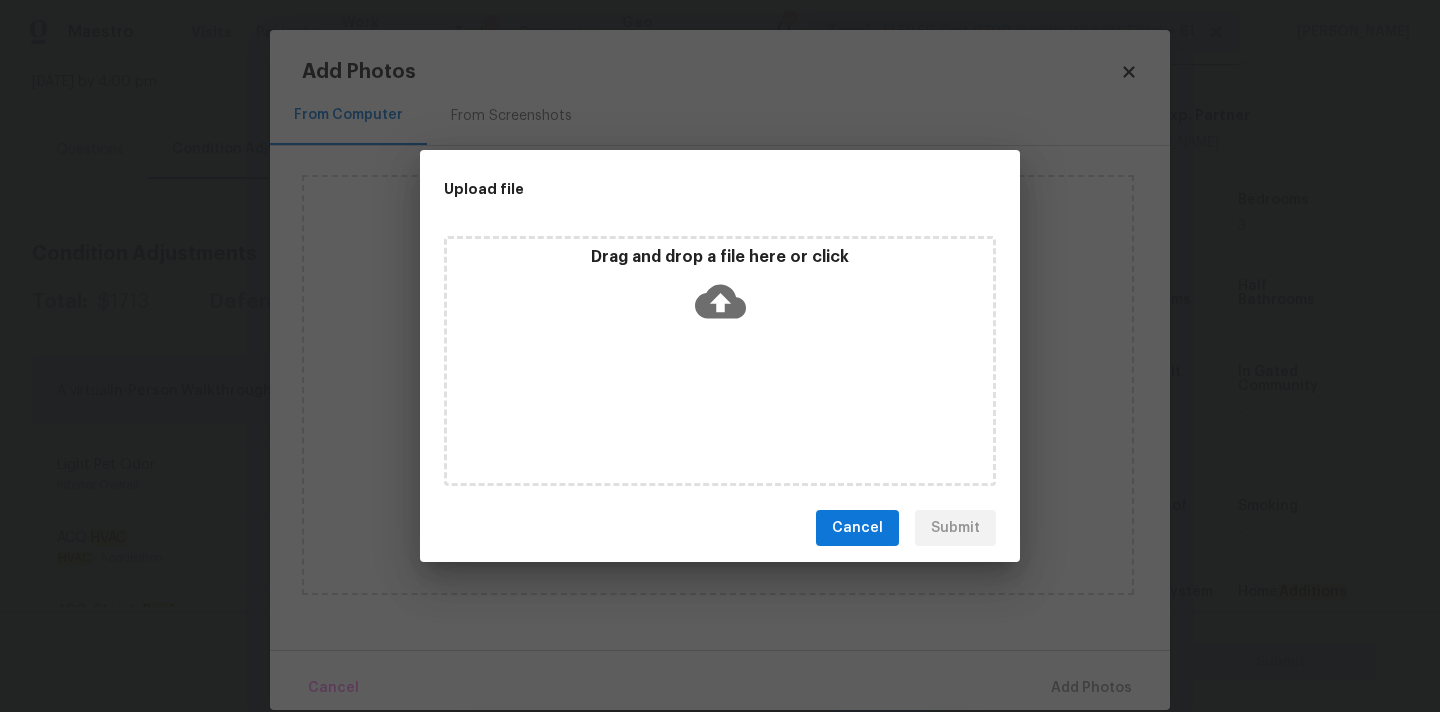 click 